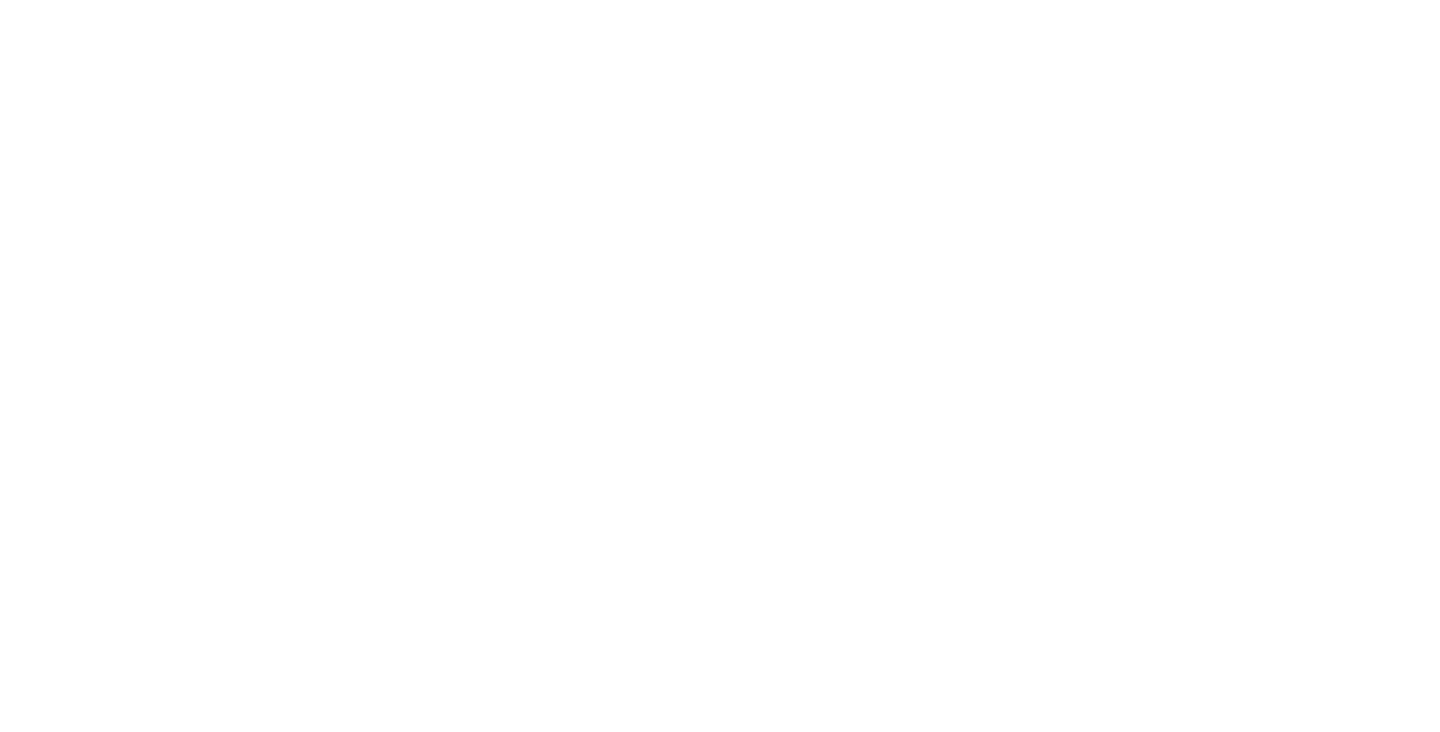 scroll, scrollTop: 0, scrollLeft: 0, axis: both 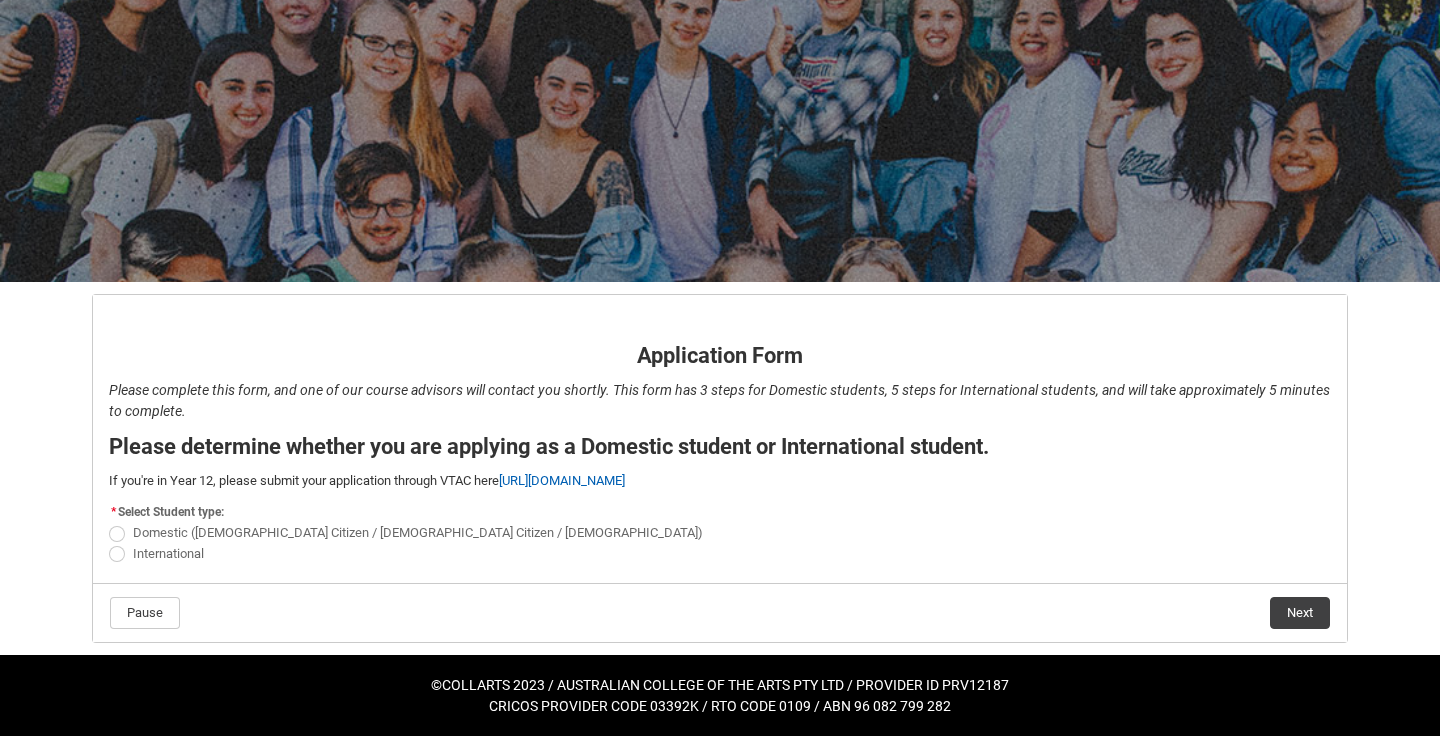 click at bounding box center (117, 534) 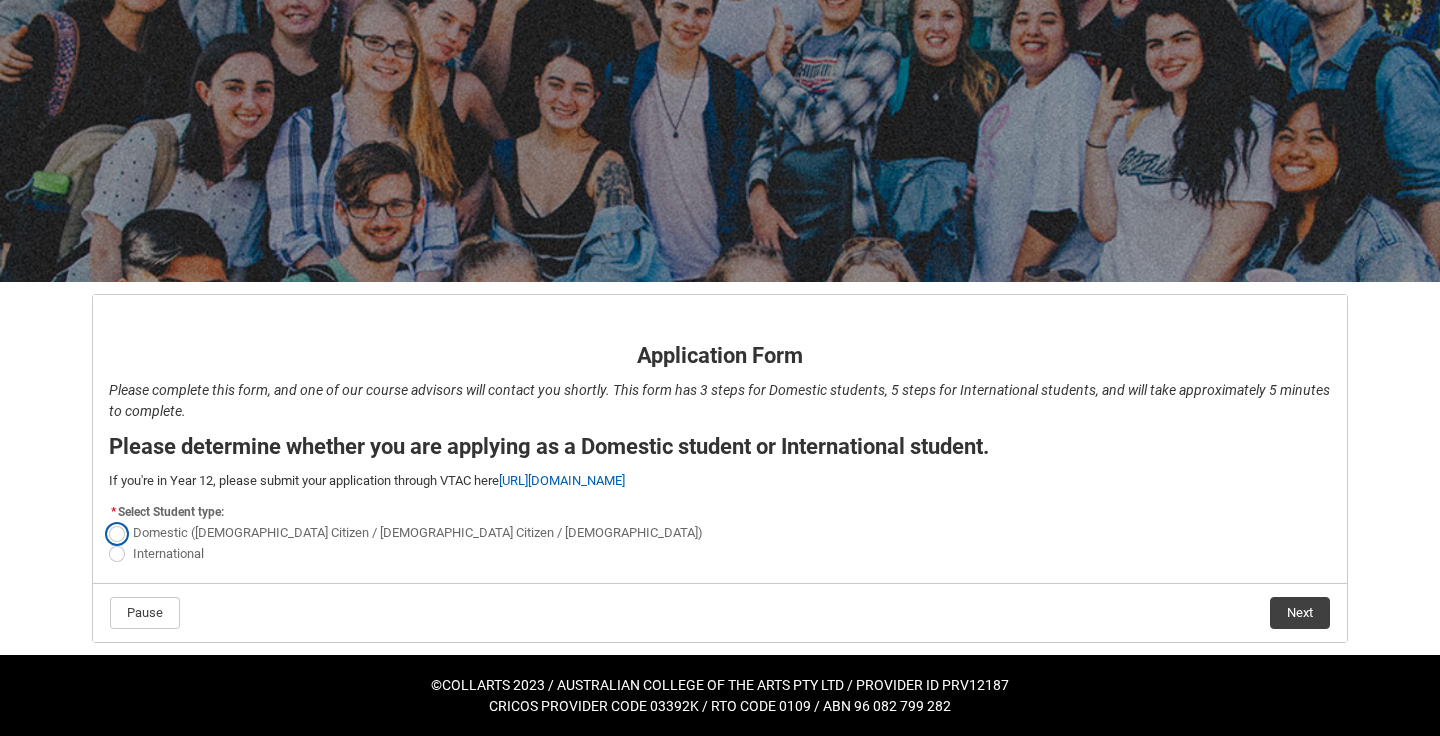 click on "Domestic ([DEMOGRAPHIC_DATA] Citizen / [DEMOGRAPHIC_DATA] Citizen / [DEMOGRAPHIC_DATA])" at bounding box center (108, 522) 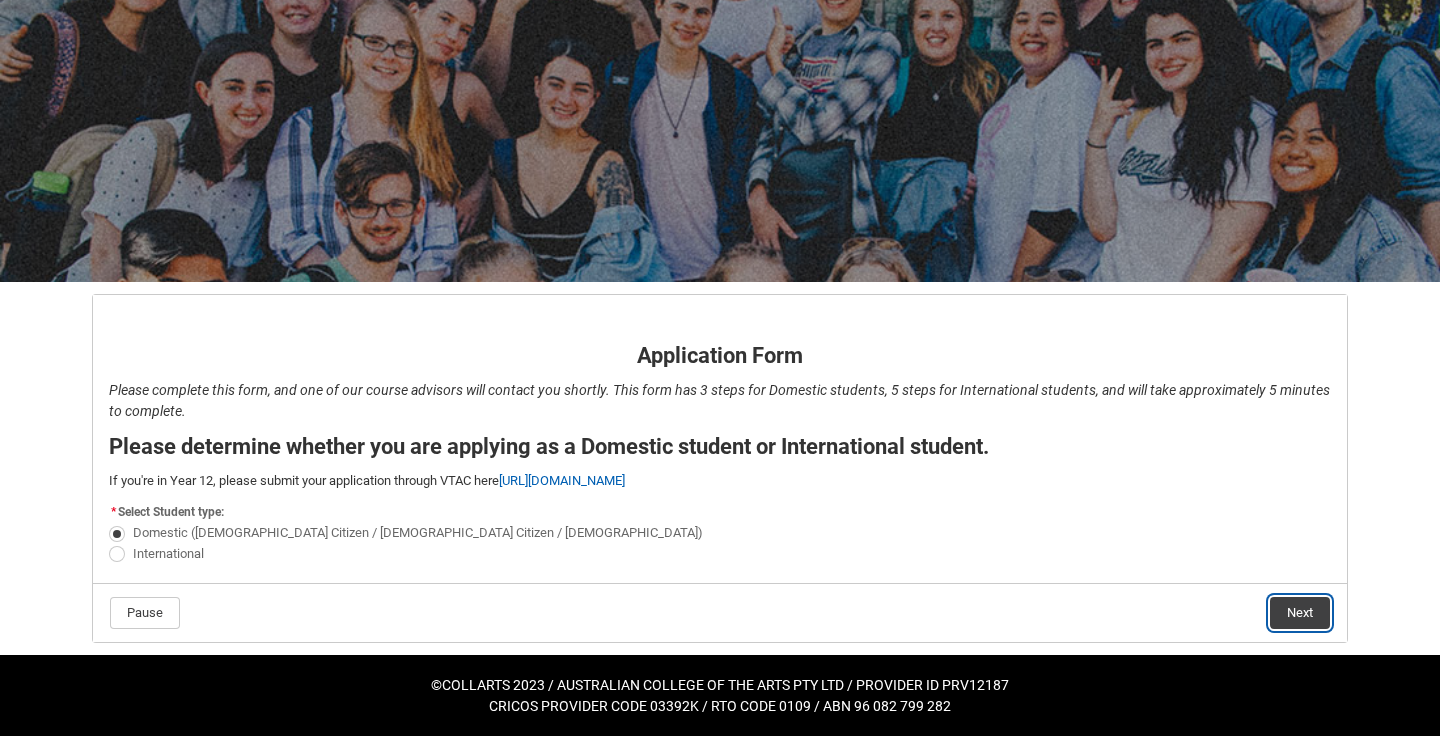 click on "Next" 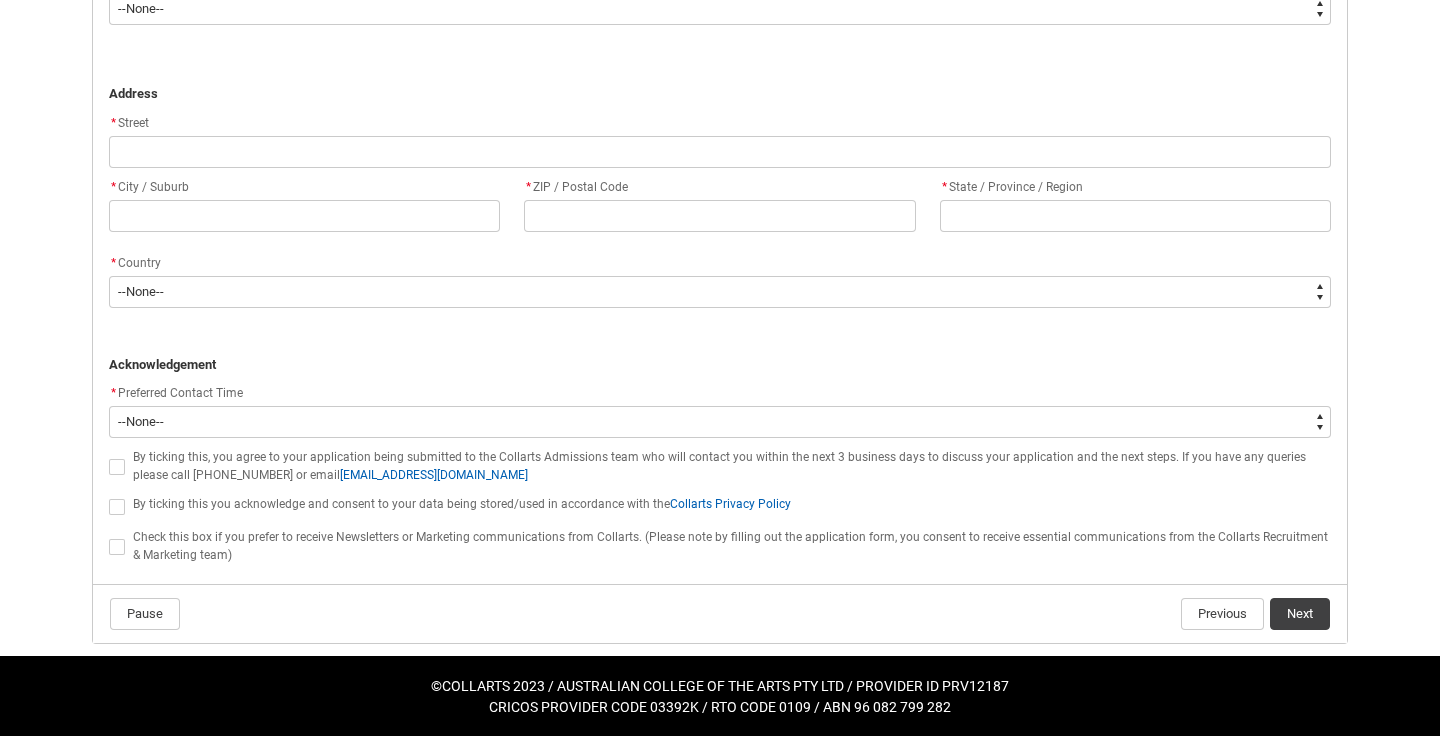 scroll, scrollTop: 1284, scrollLeft: 0, axis: vertical 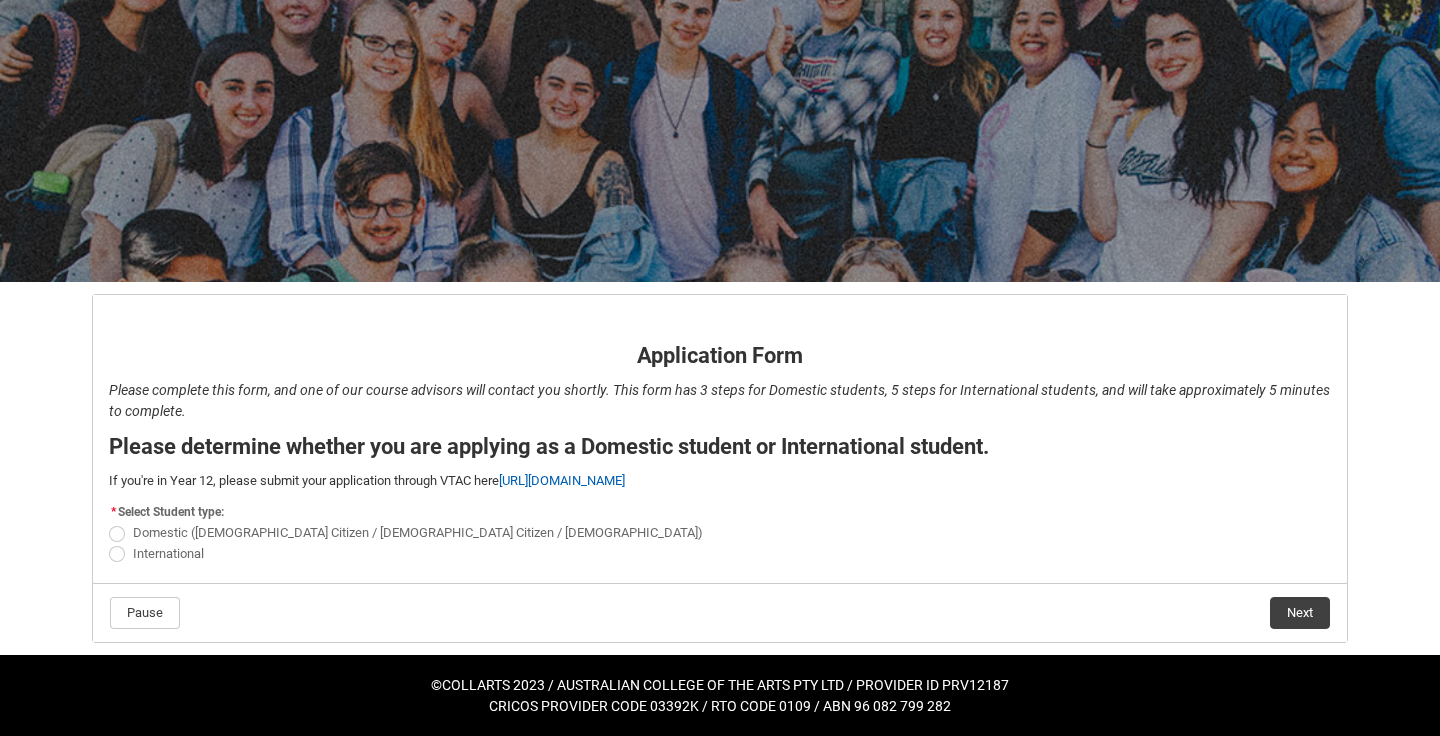 click at bounding box center [117, 534] 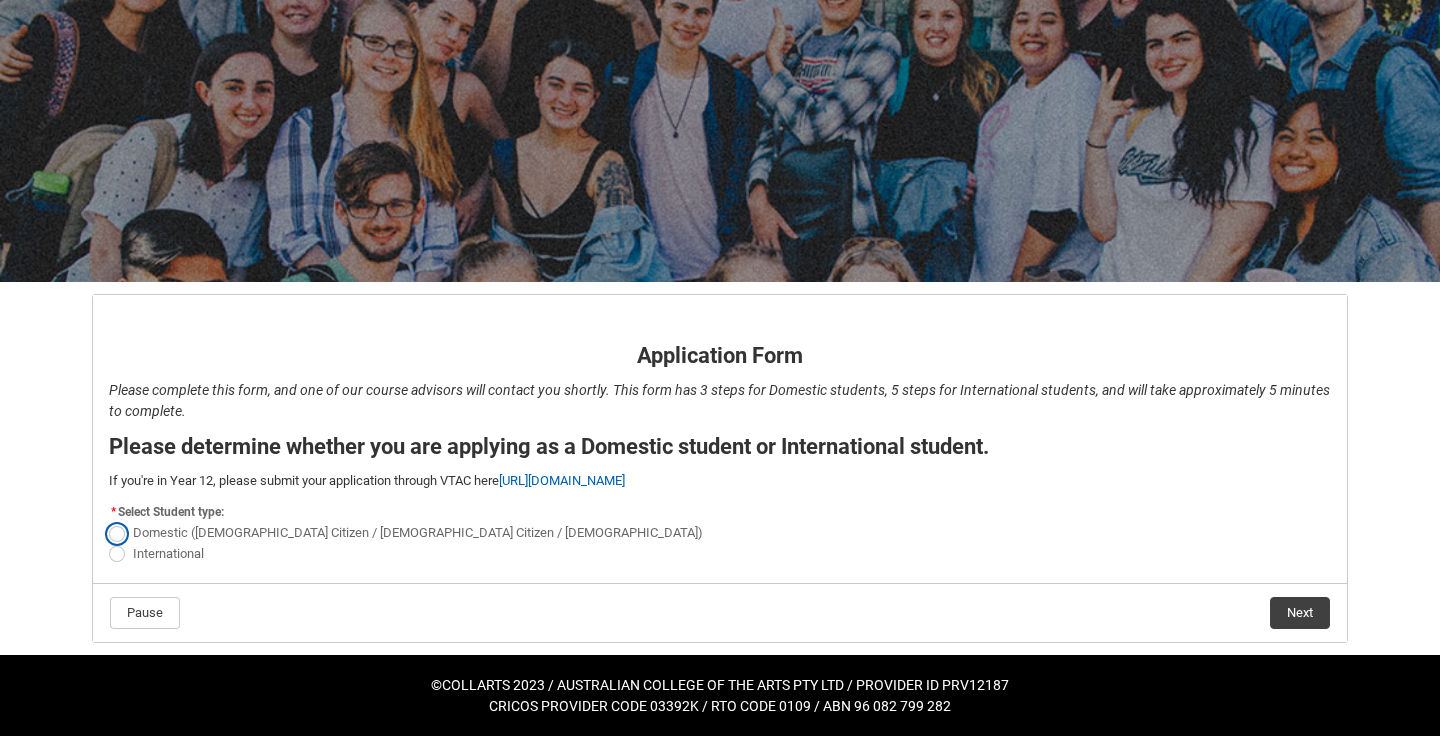 radio on "true" 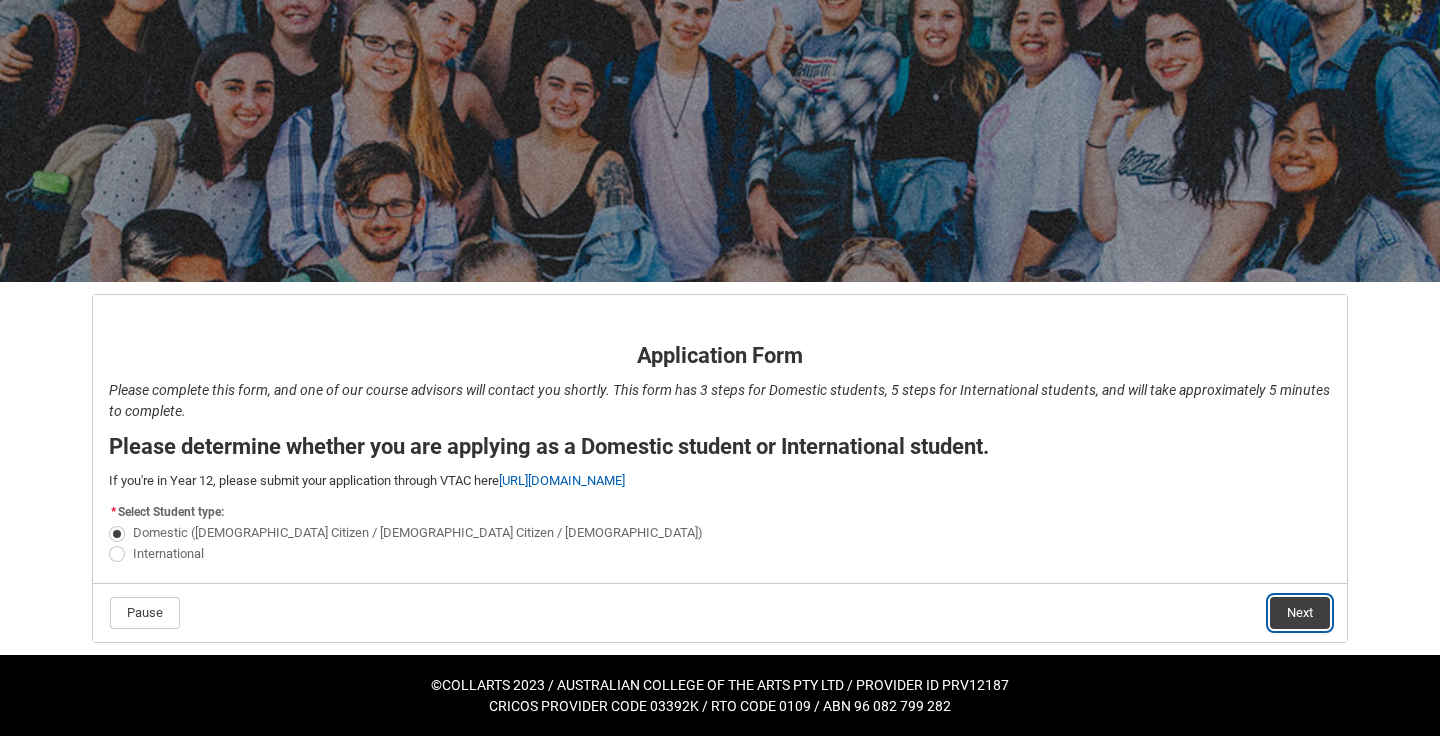 click on "Next" 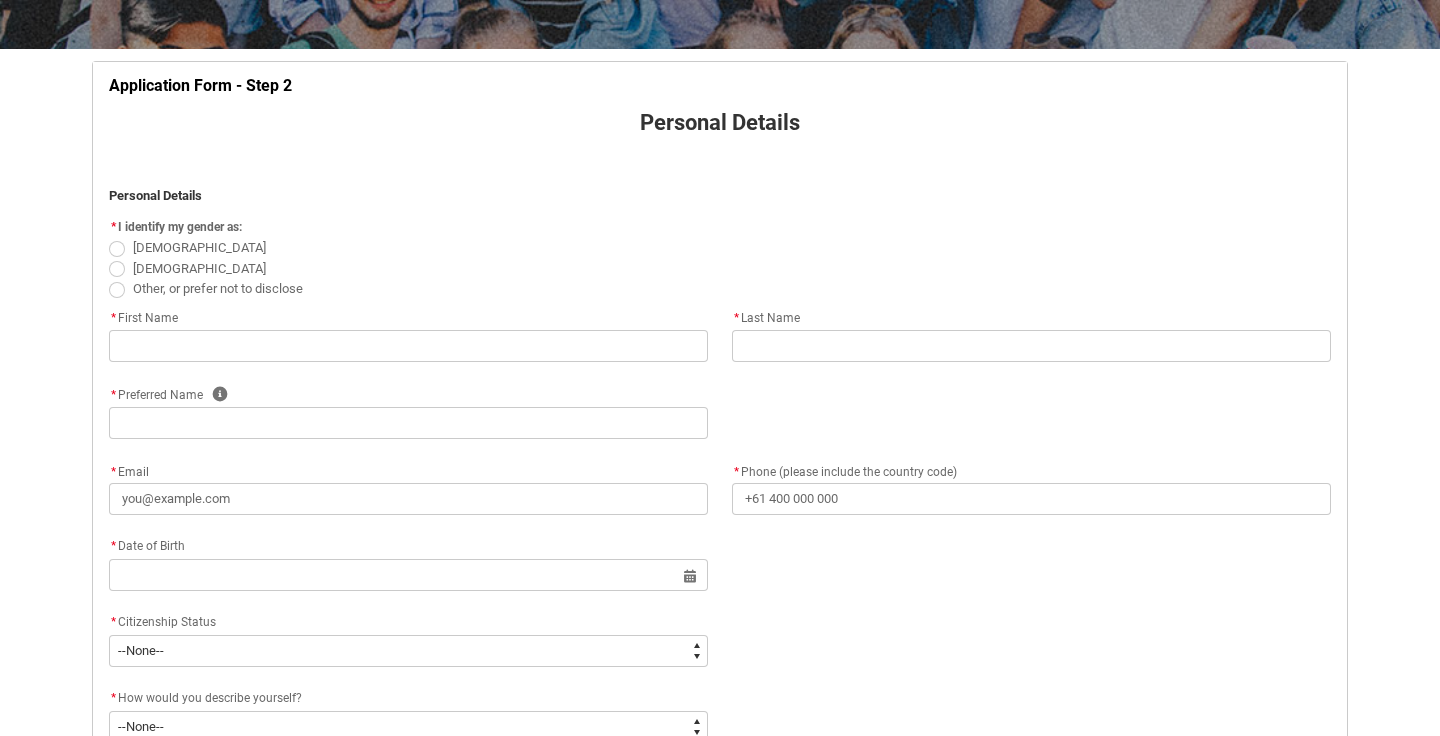 scroll, scrollTop: 348, scrollLeft: 0, axis: vertical 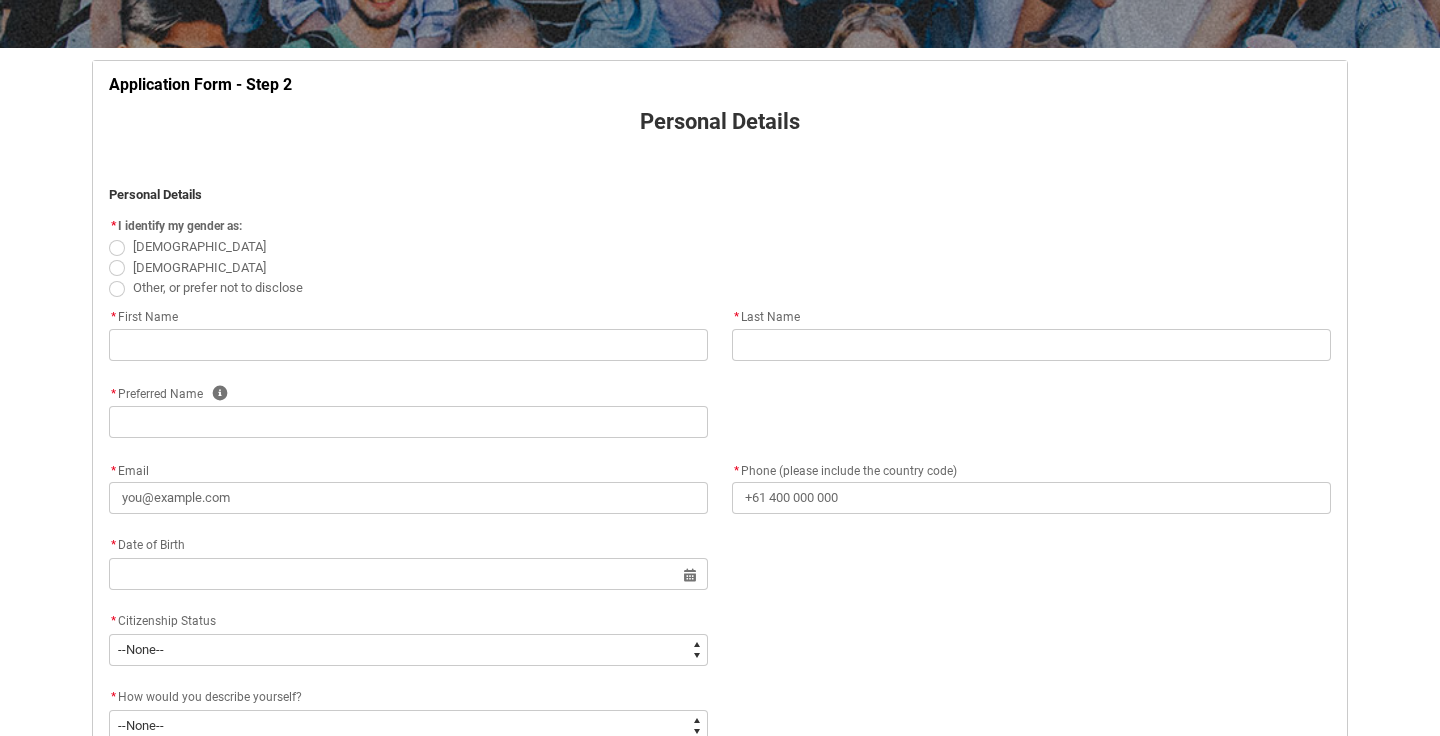 click at bounding box center (117, 248) 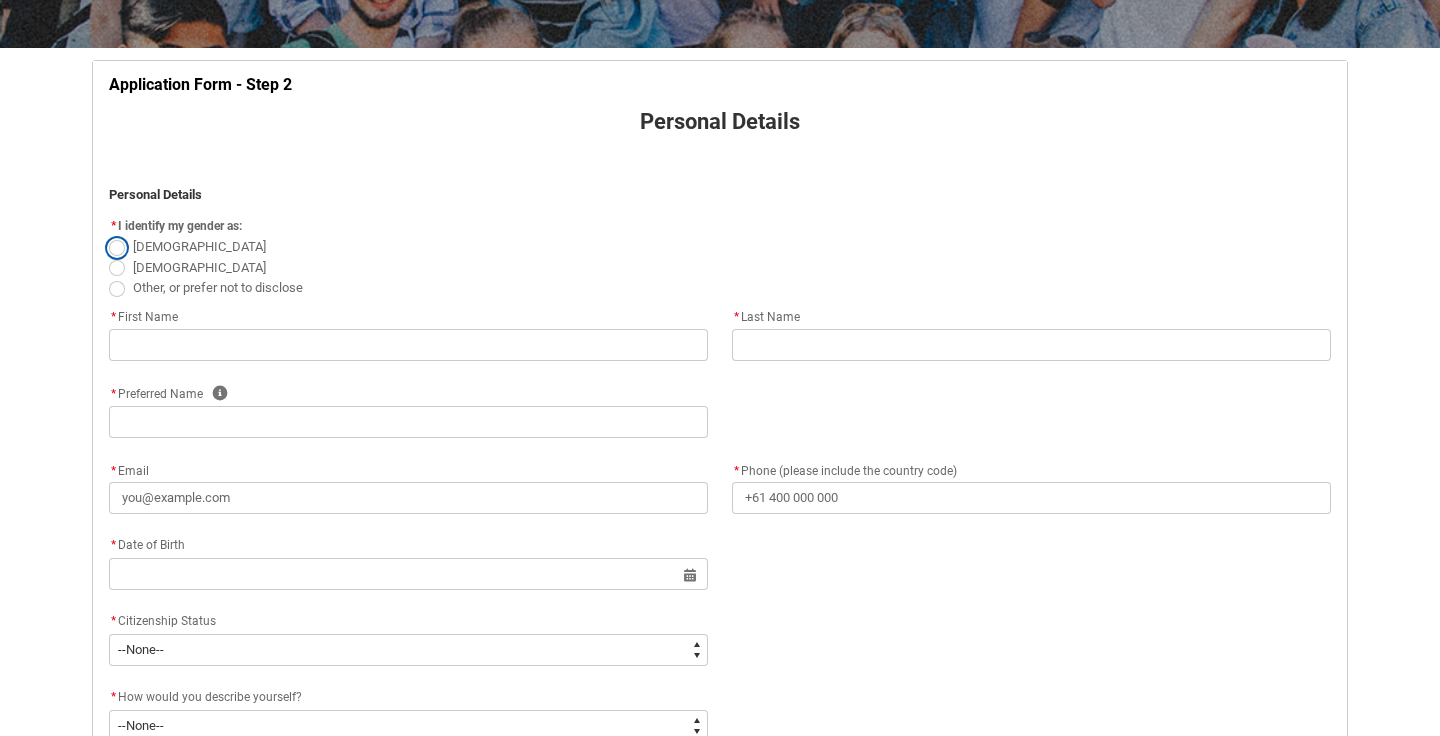 click on "[DEMOGRAPHIC_DATA]" at bounding box center [108, 236] 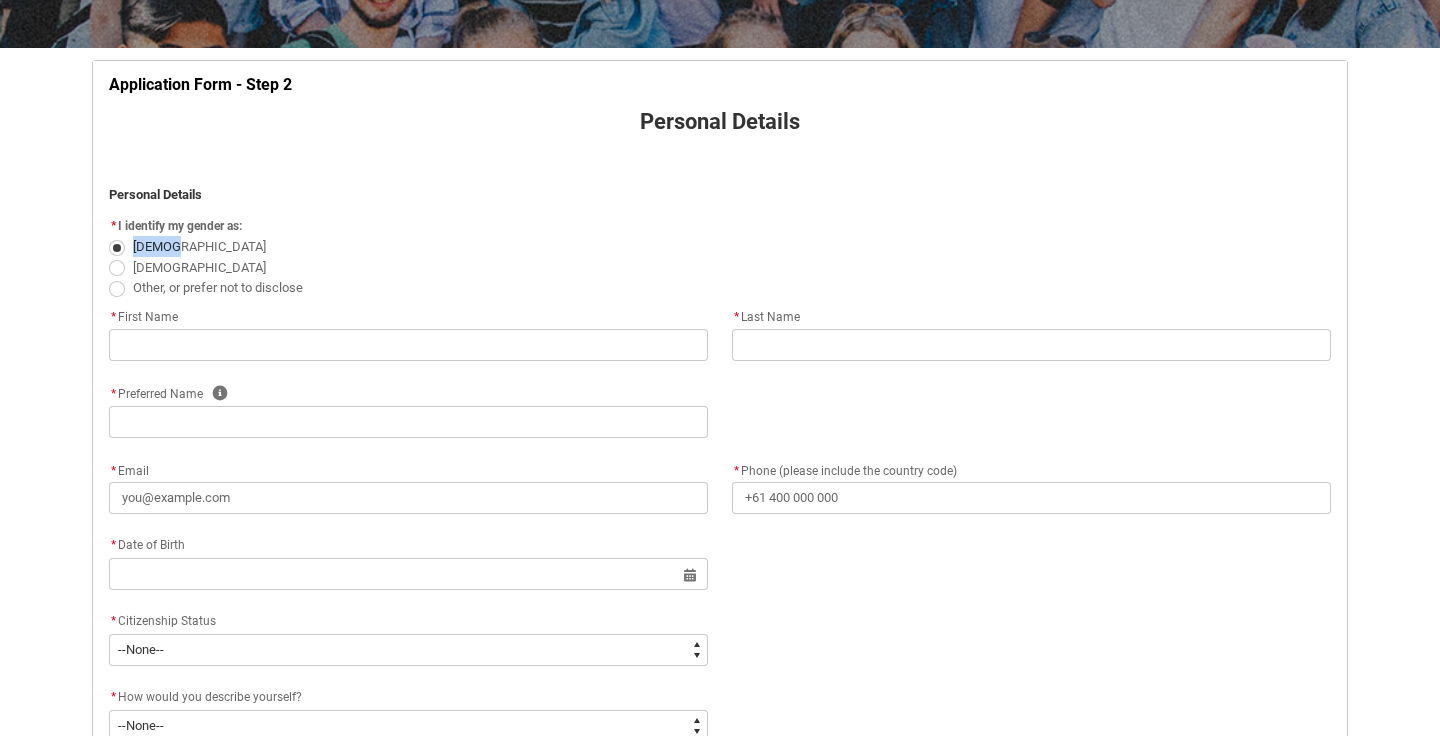 click at bounding box center [117, 248] 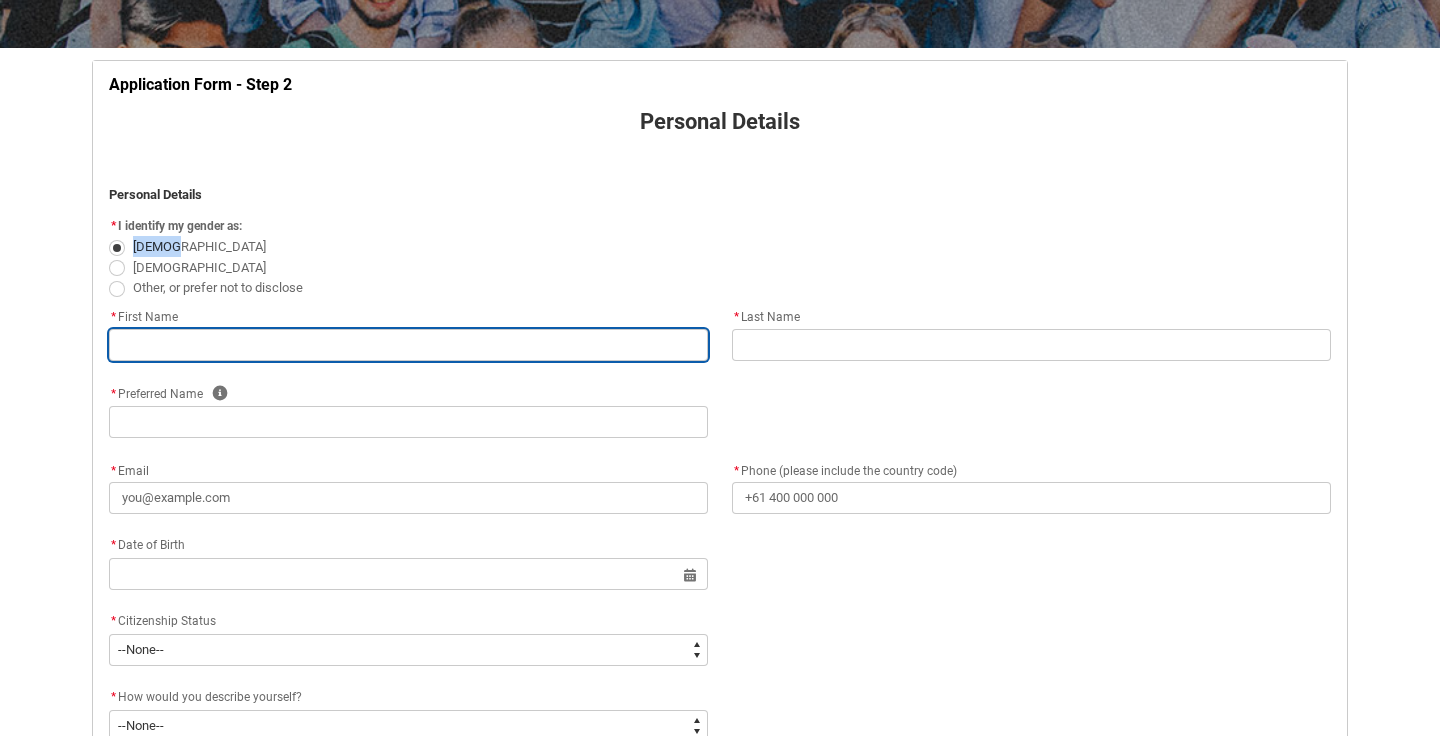 click at bounding box center (408, 345) 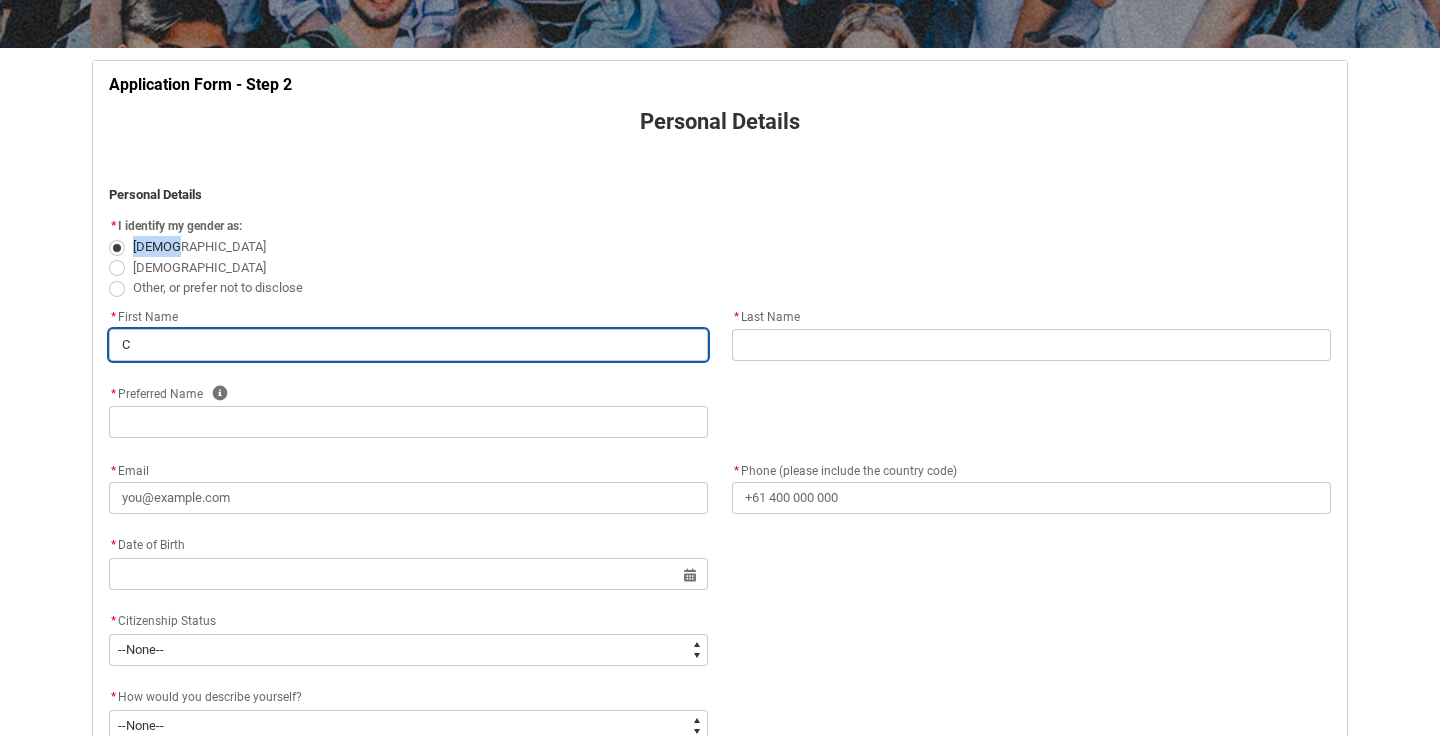 type on "Cl" 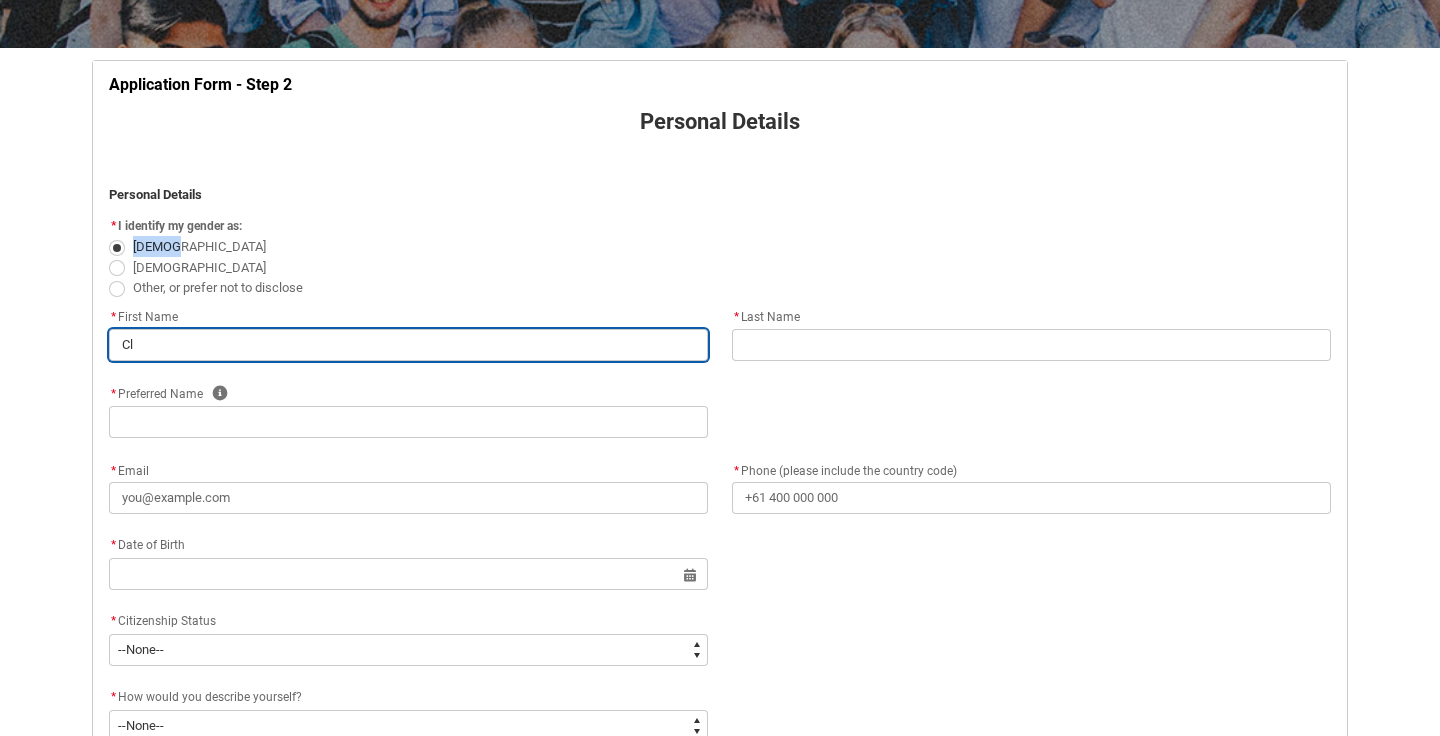 type on "Cla" 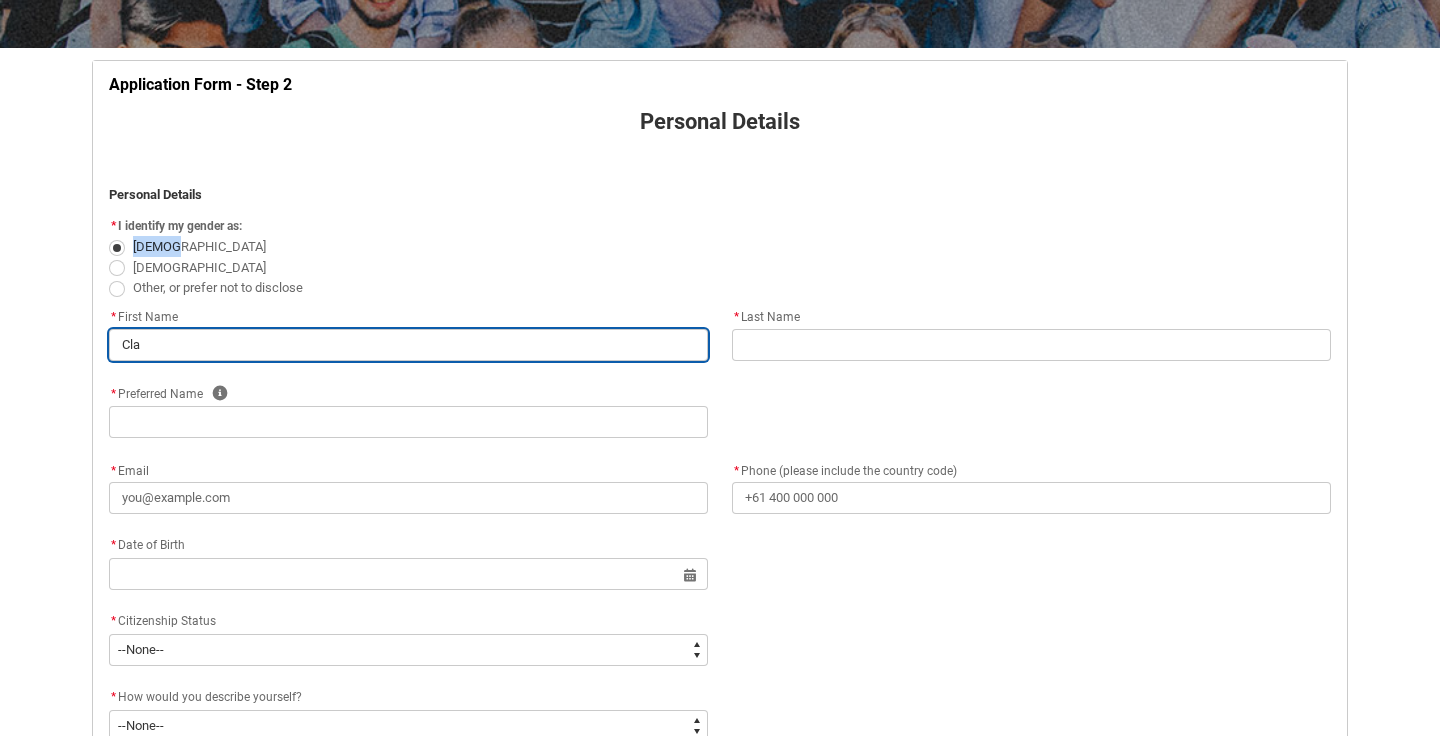 type on "Clau" 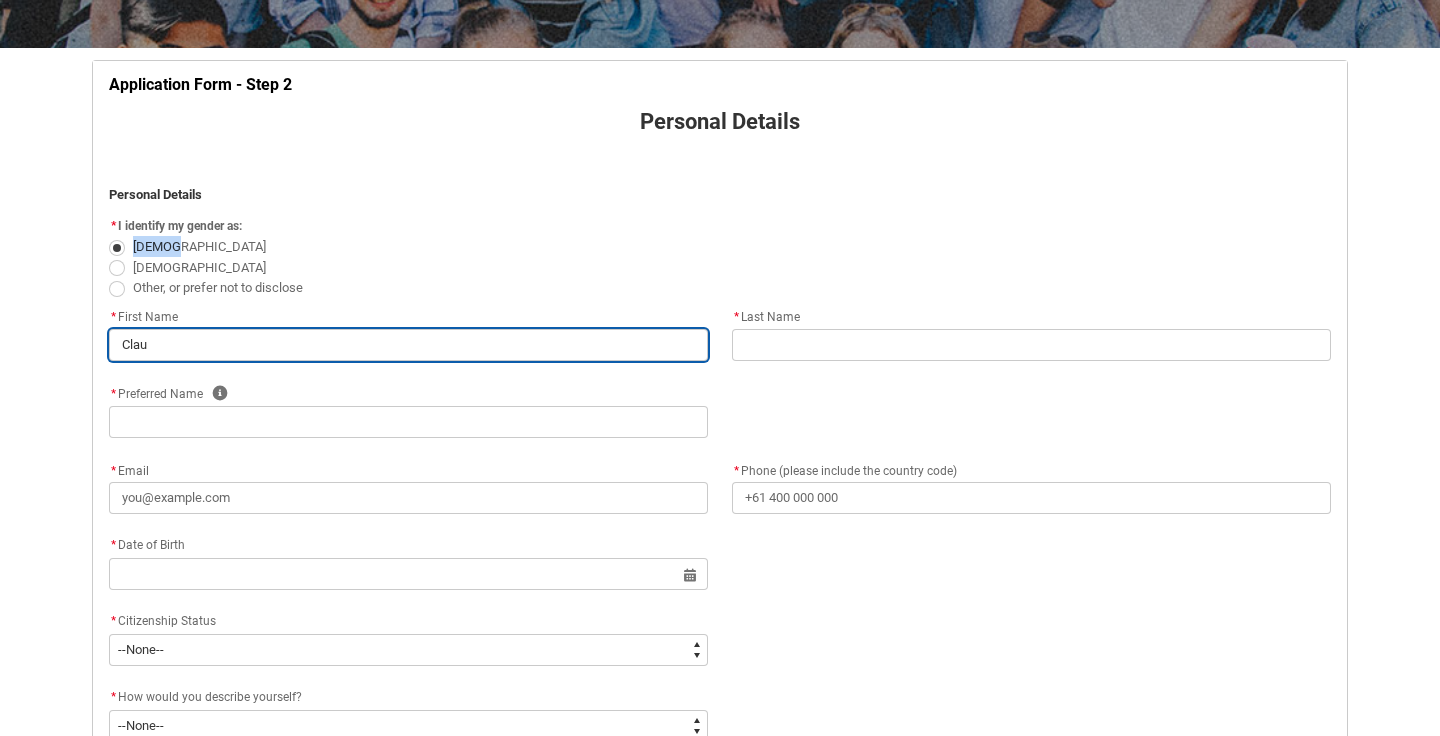 type on "[PERSON_NAME]" 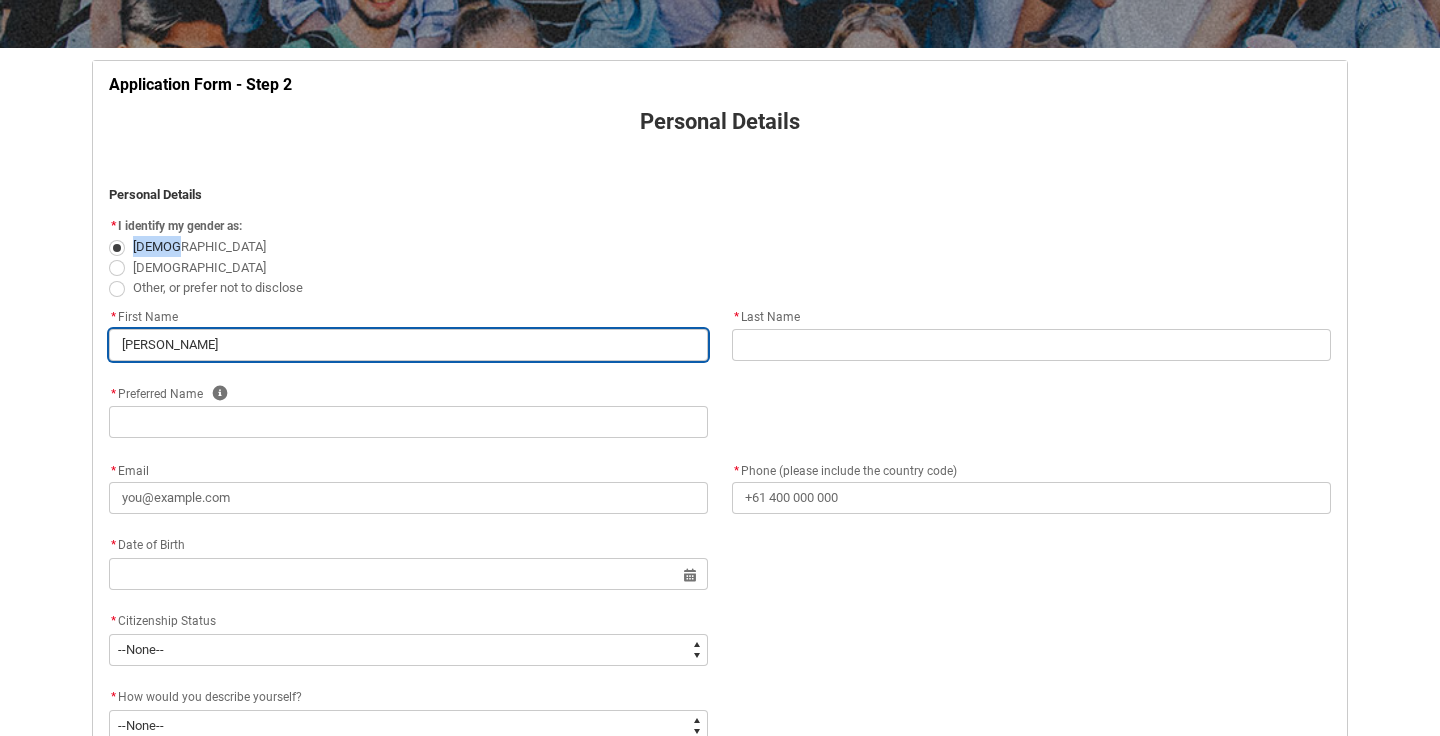 type on "Claudi" 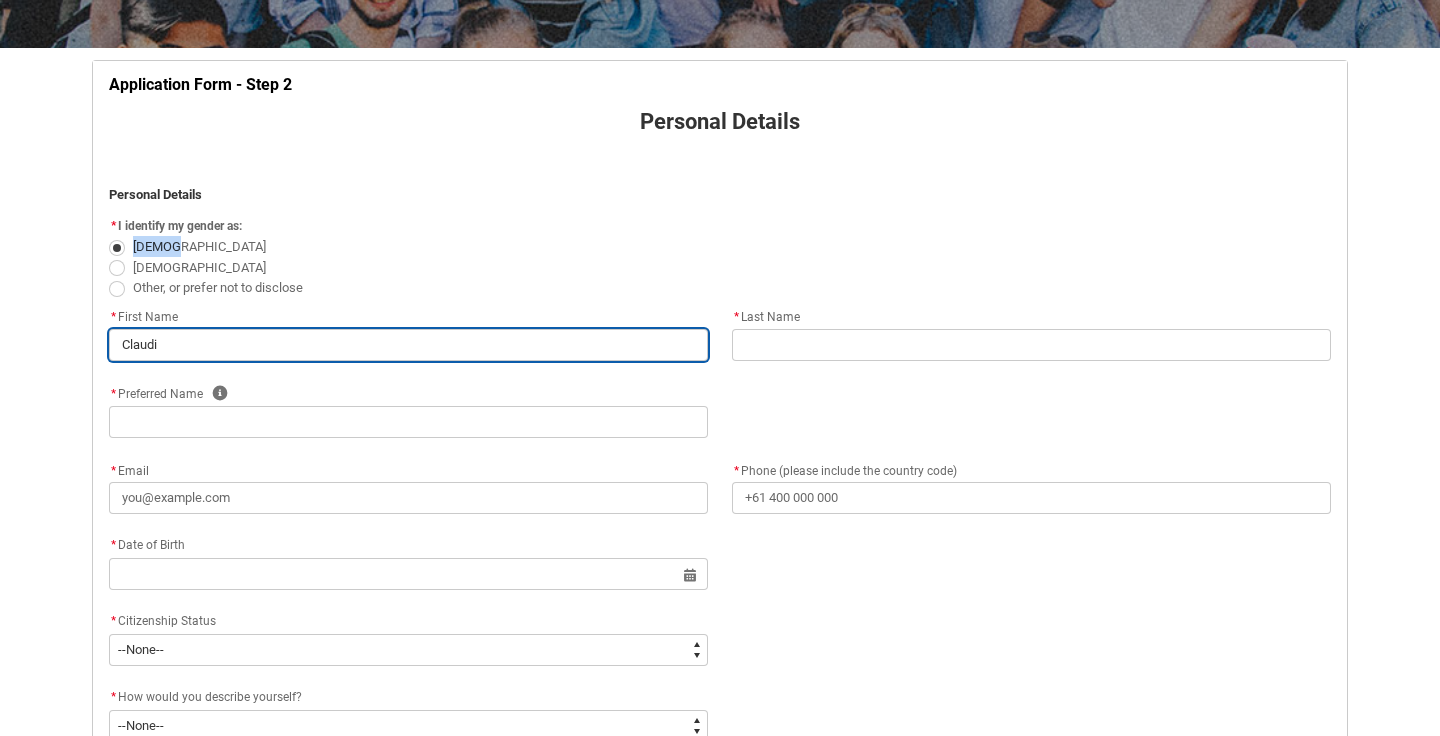 type on "[PERSON_NAME]" 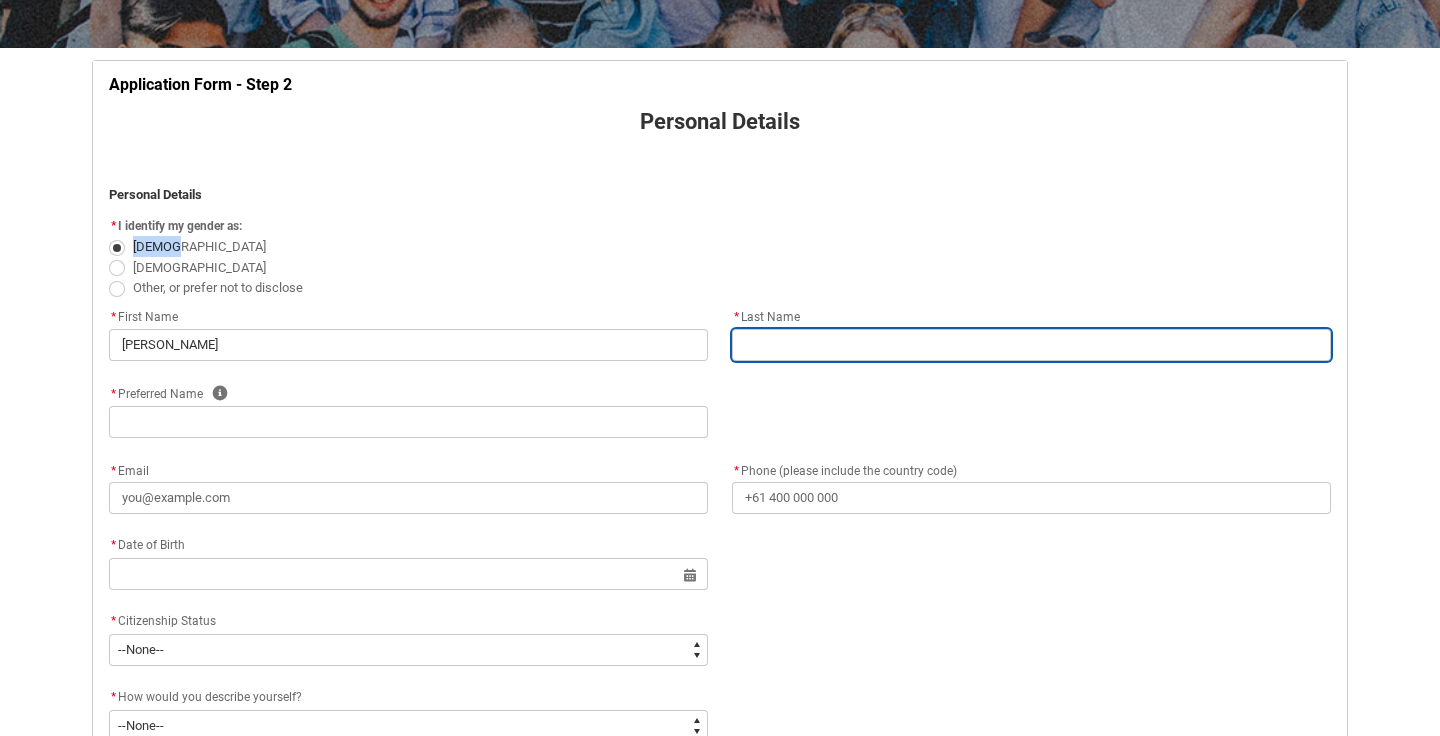 click at bounding box center [1031, 345] 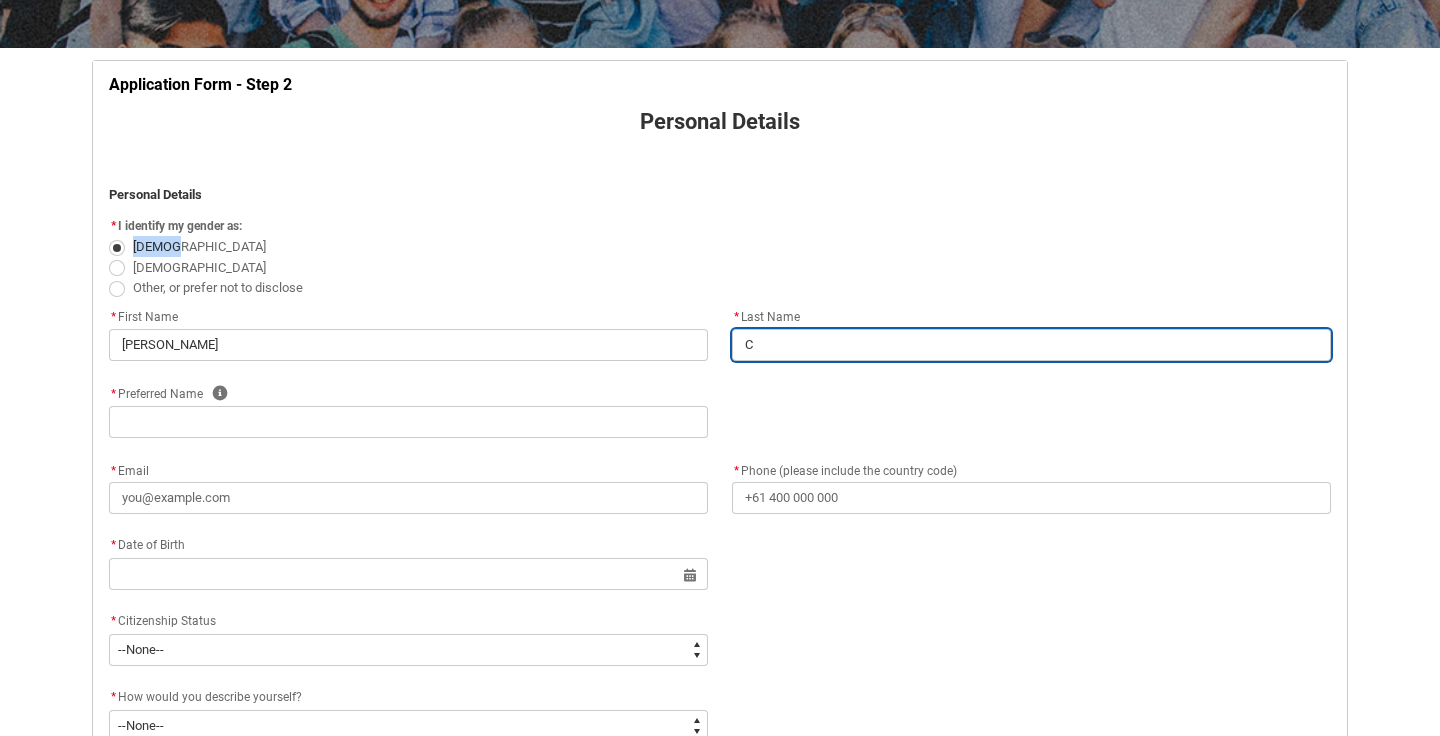 type on "Ca" 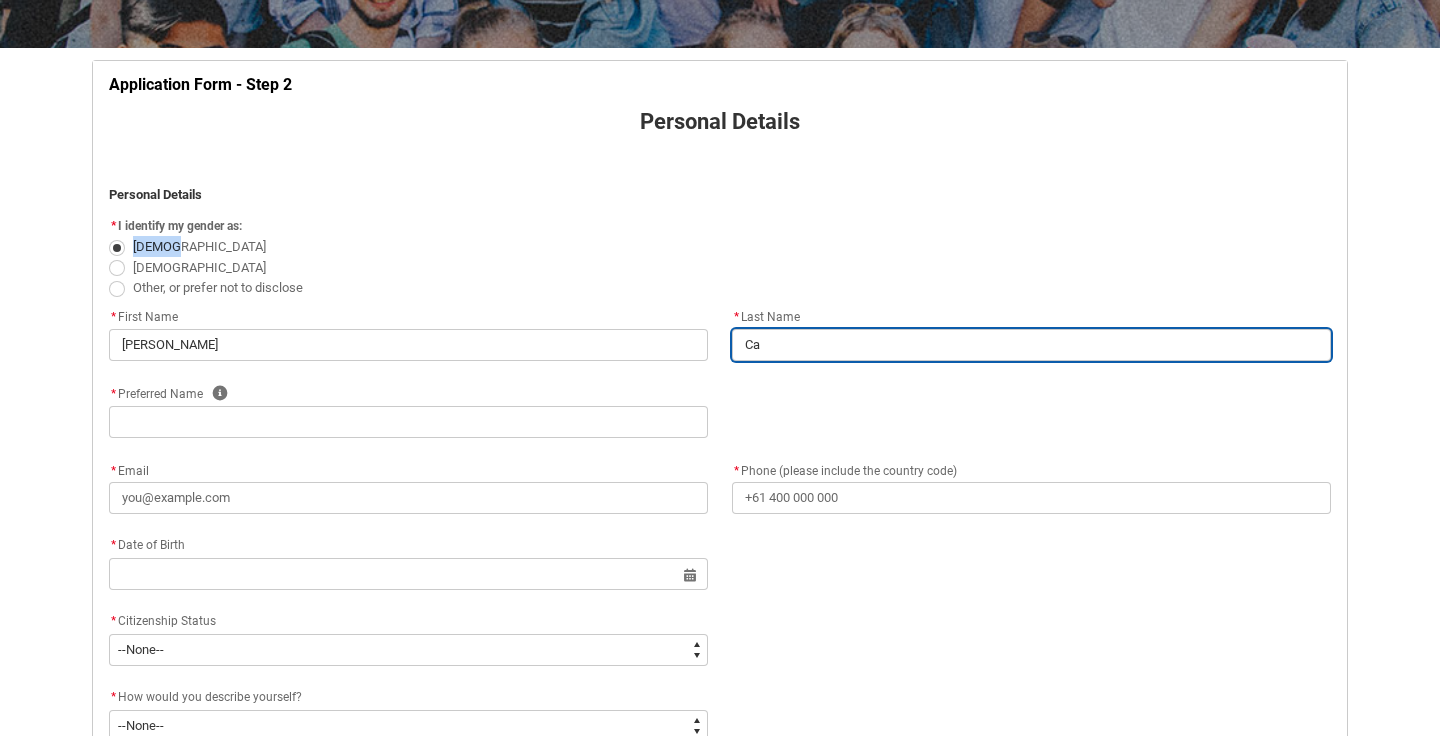 type on "Cap" 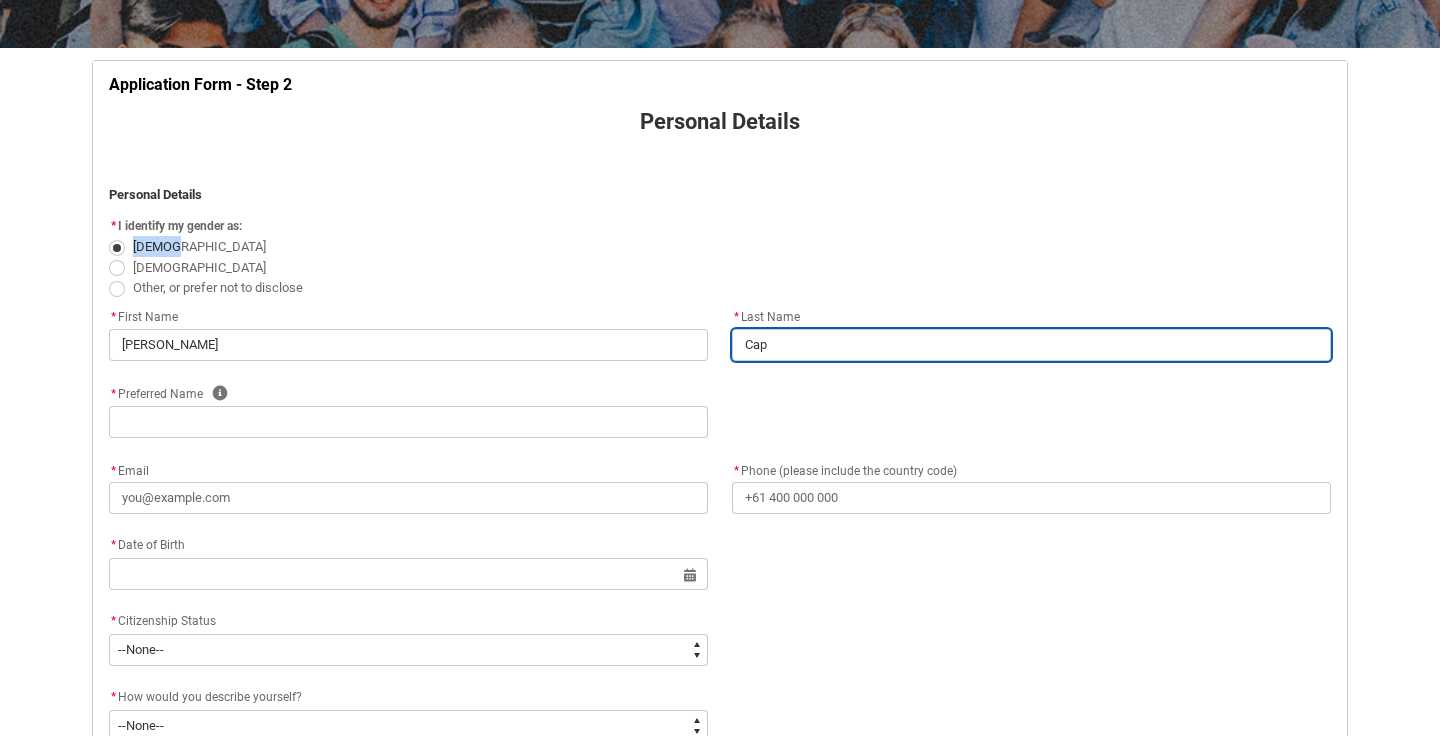 type on "[PERSON_NAME]" 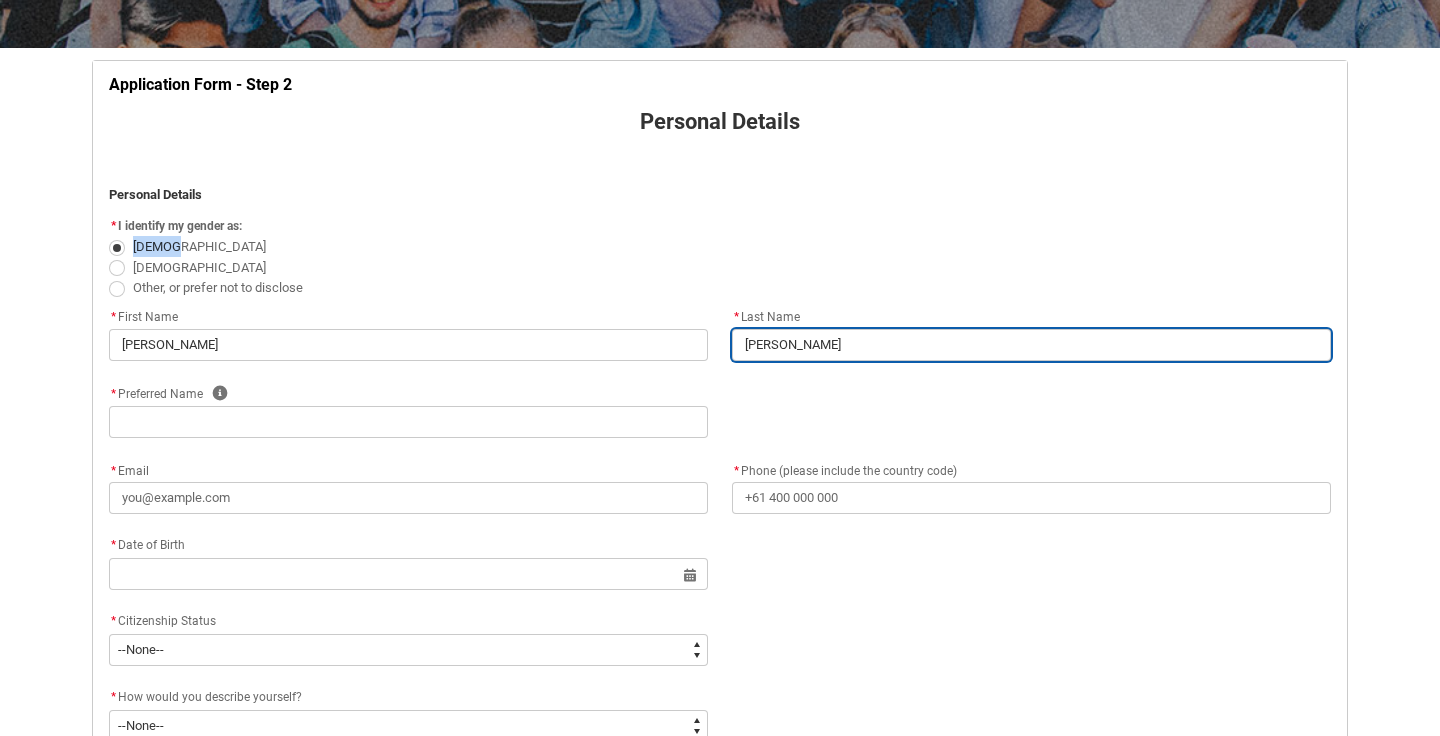 type on "[PERSON_NAME]" 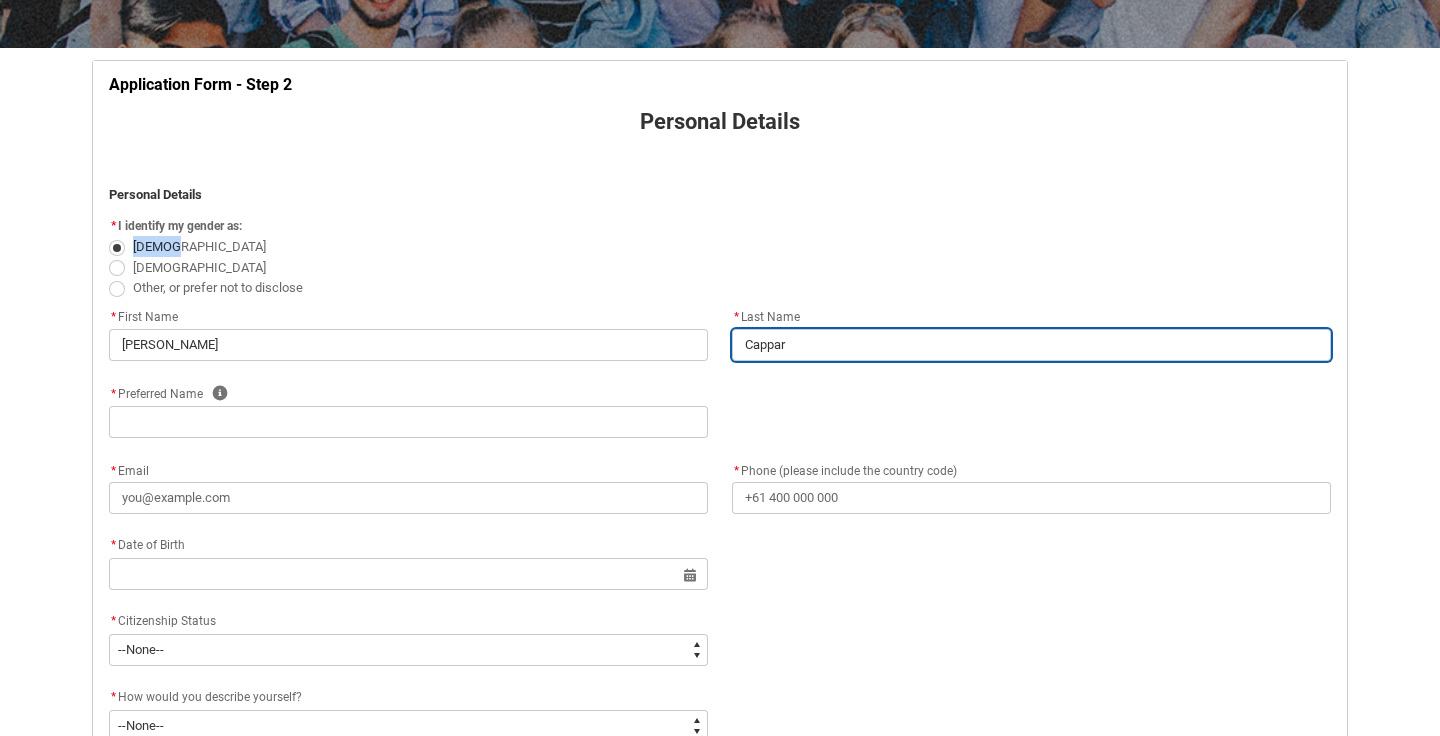 type on "[PERSON_NAME]" 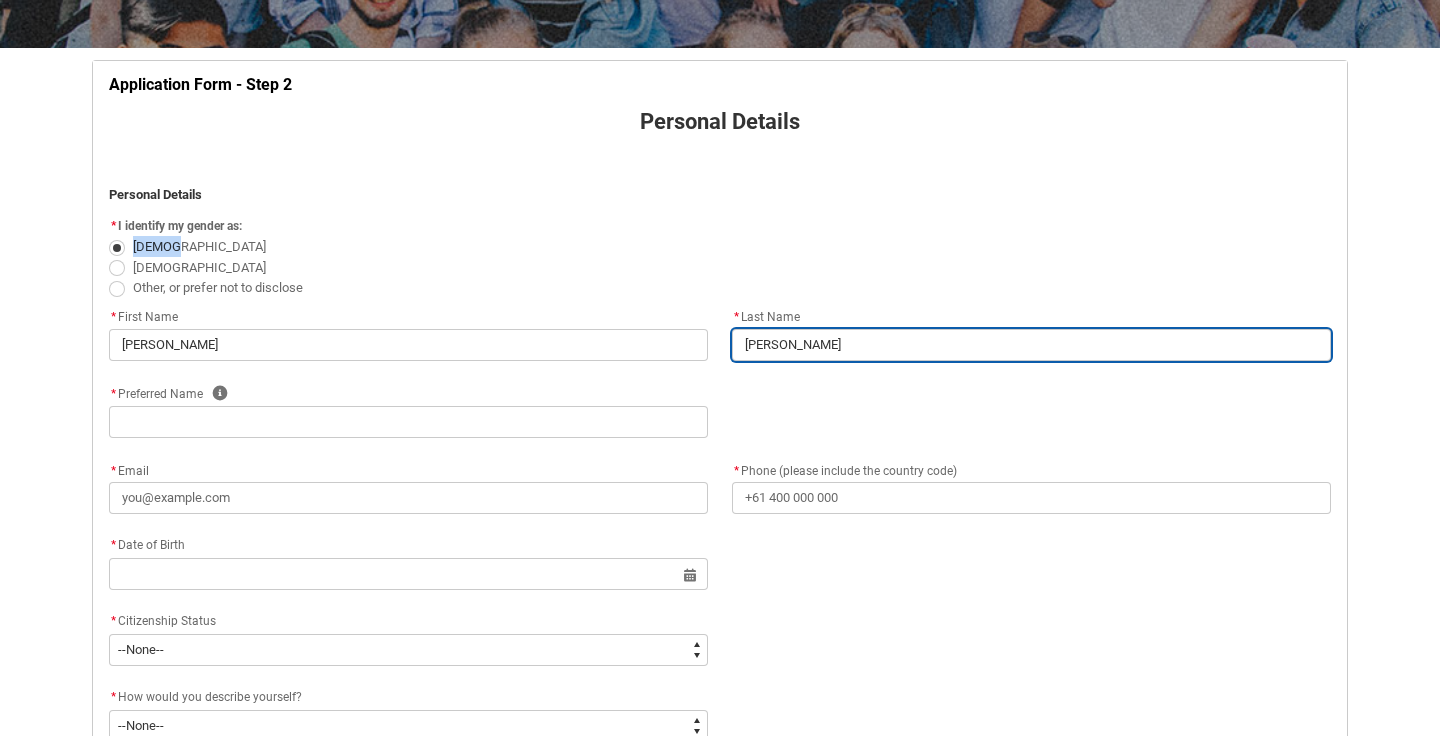 type on "Capparel" 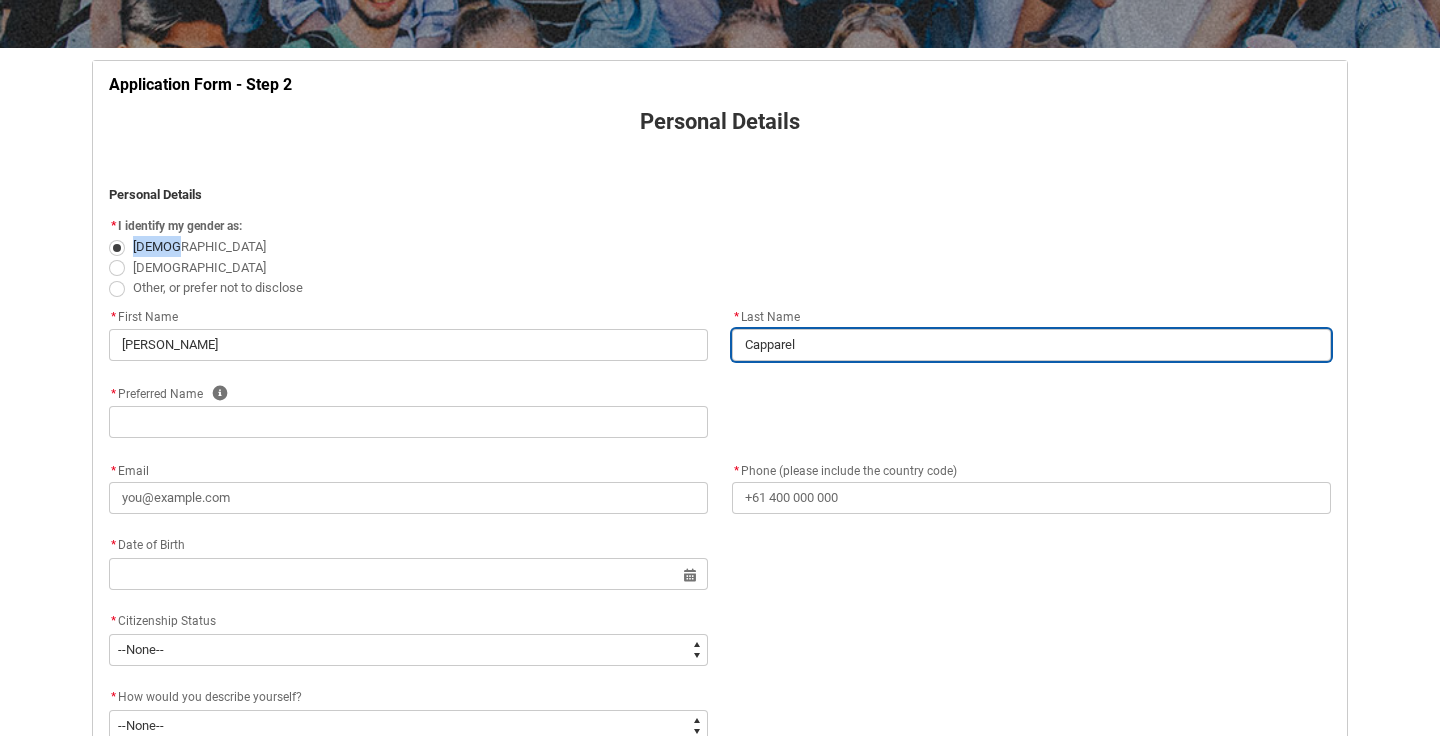 type on "Capparell" 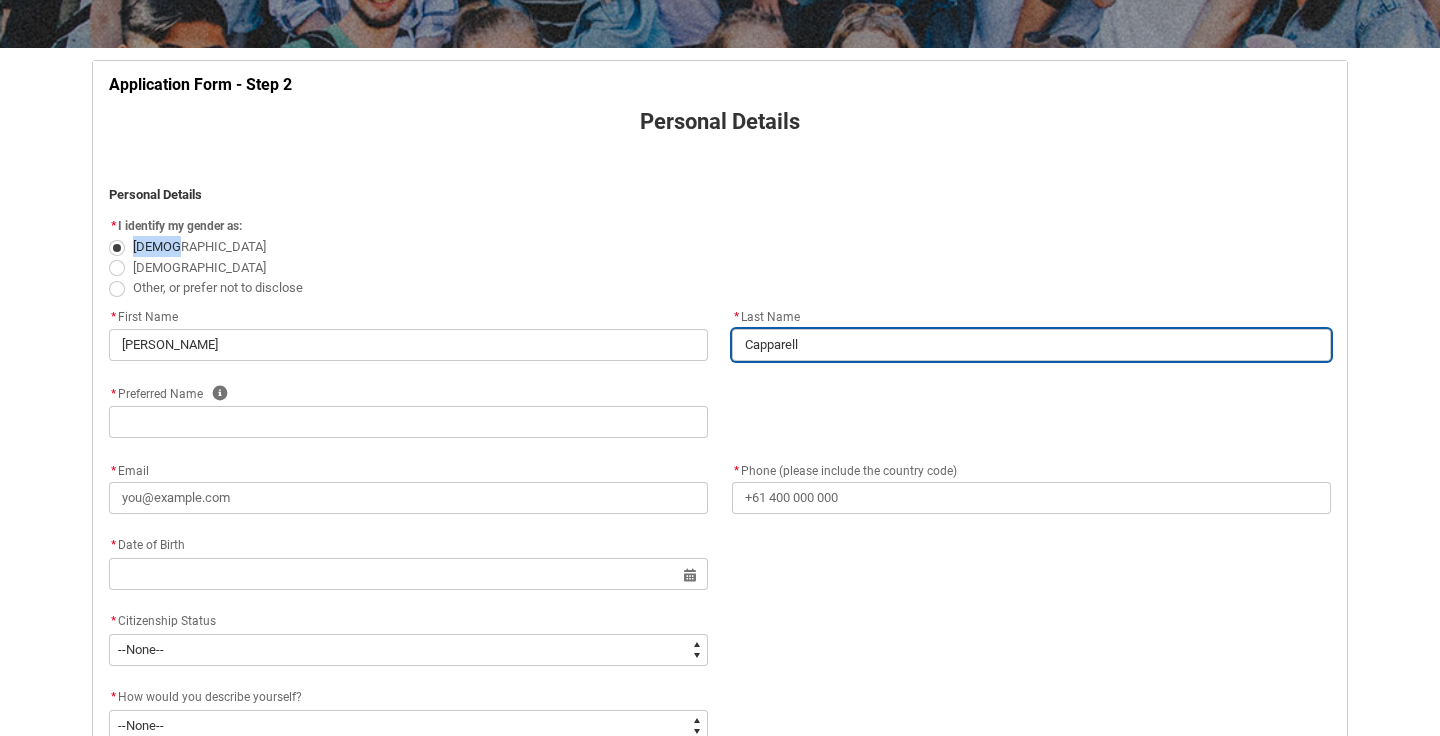 type on "[PERSON_NAME]" 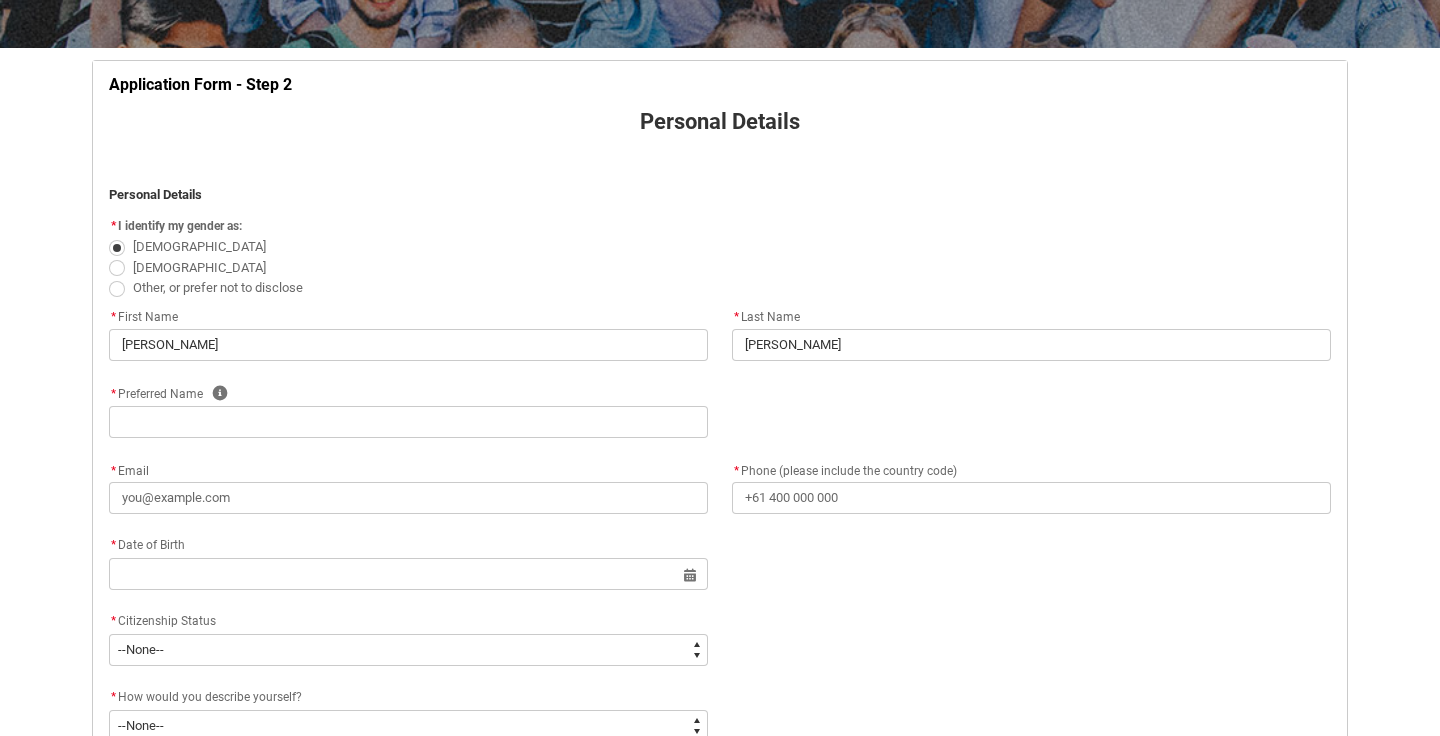 click on "* Email" 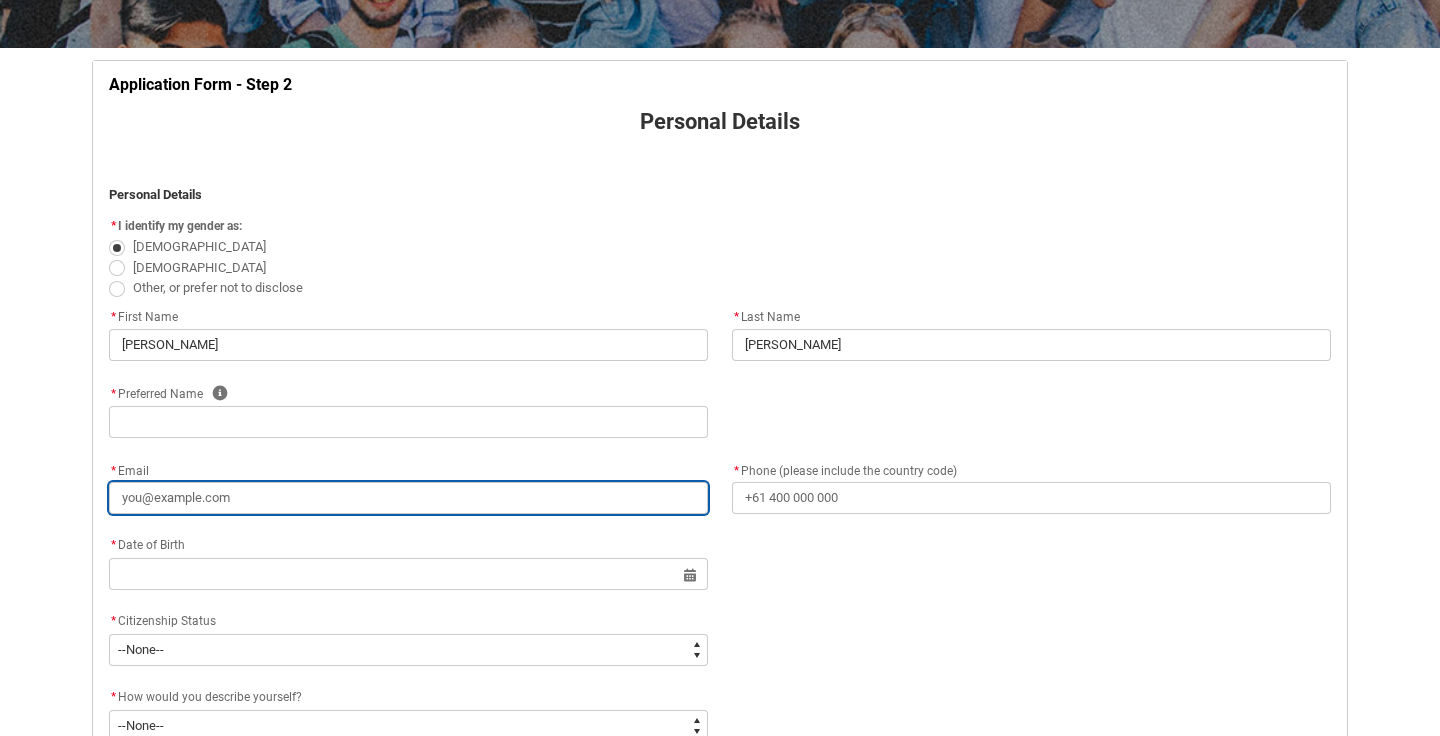 click on "* Email" at bounding box center [408, 498] 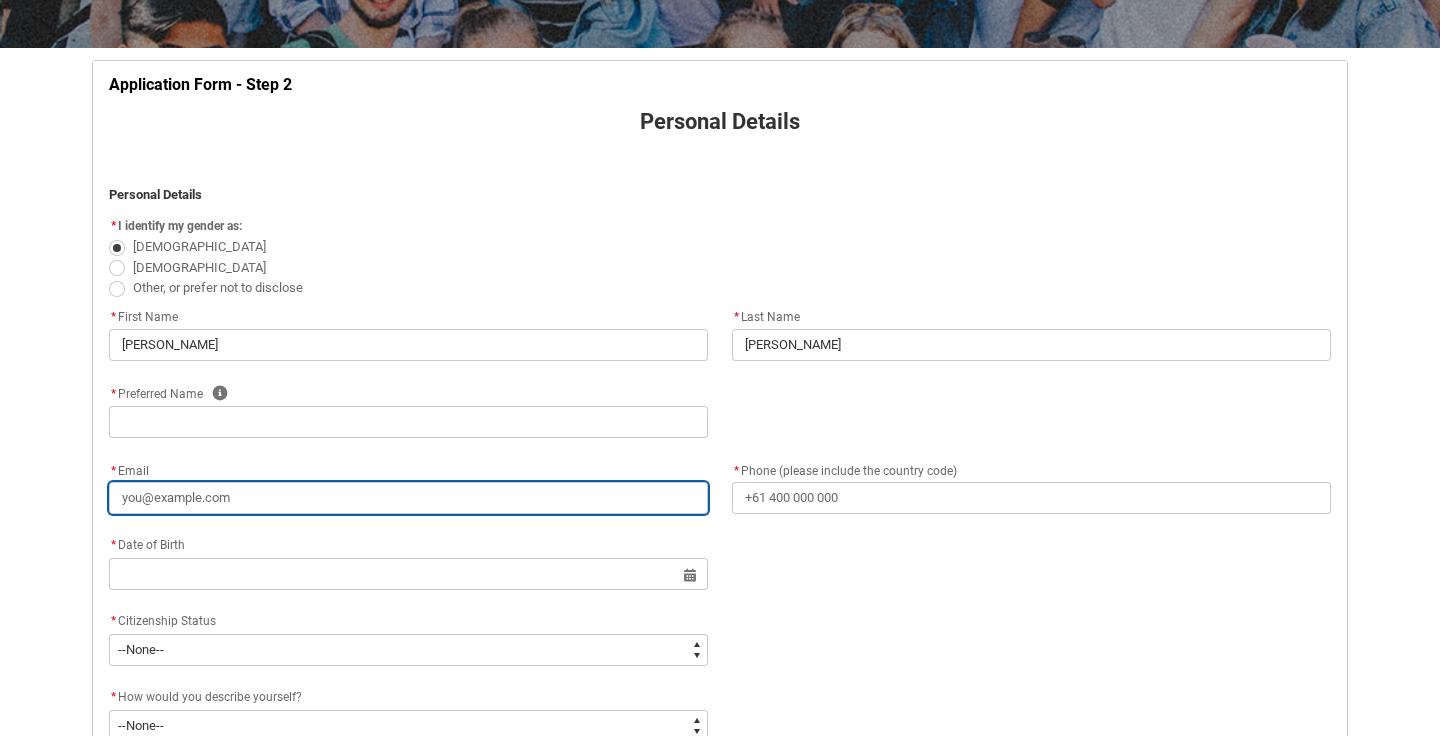 type on "[EMAIL_ADDRESS][PERSON_NAME][DOMAIN_NAME]" 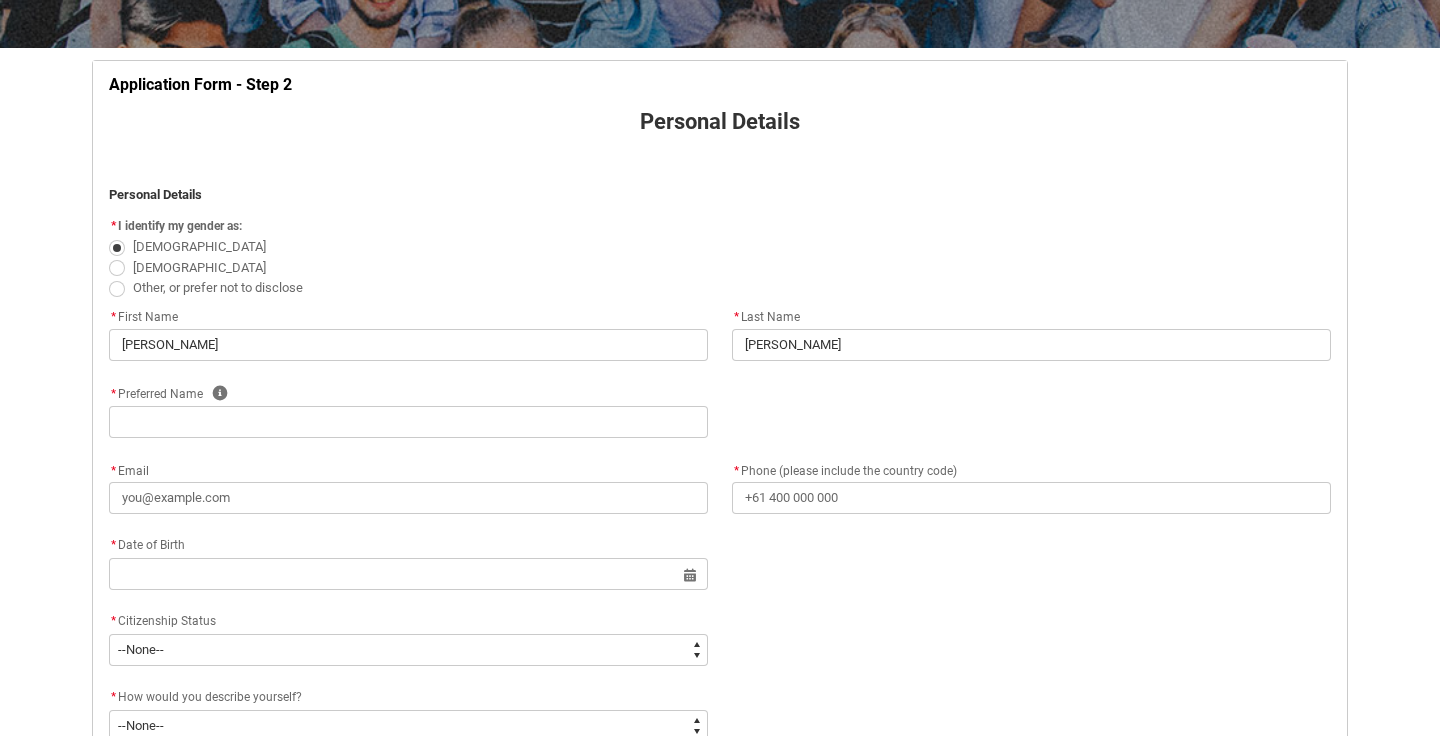 type on "[PERSON_NAME]" 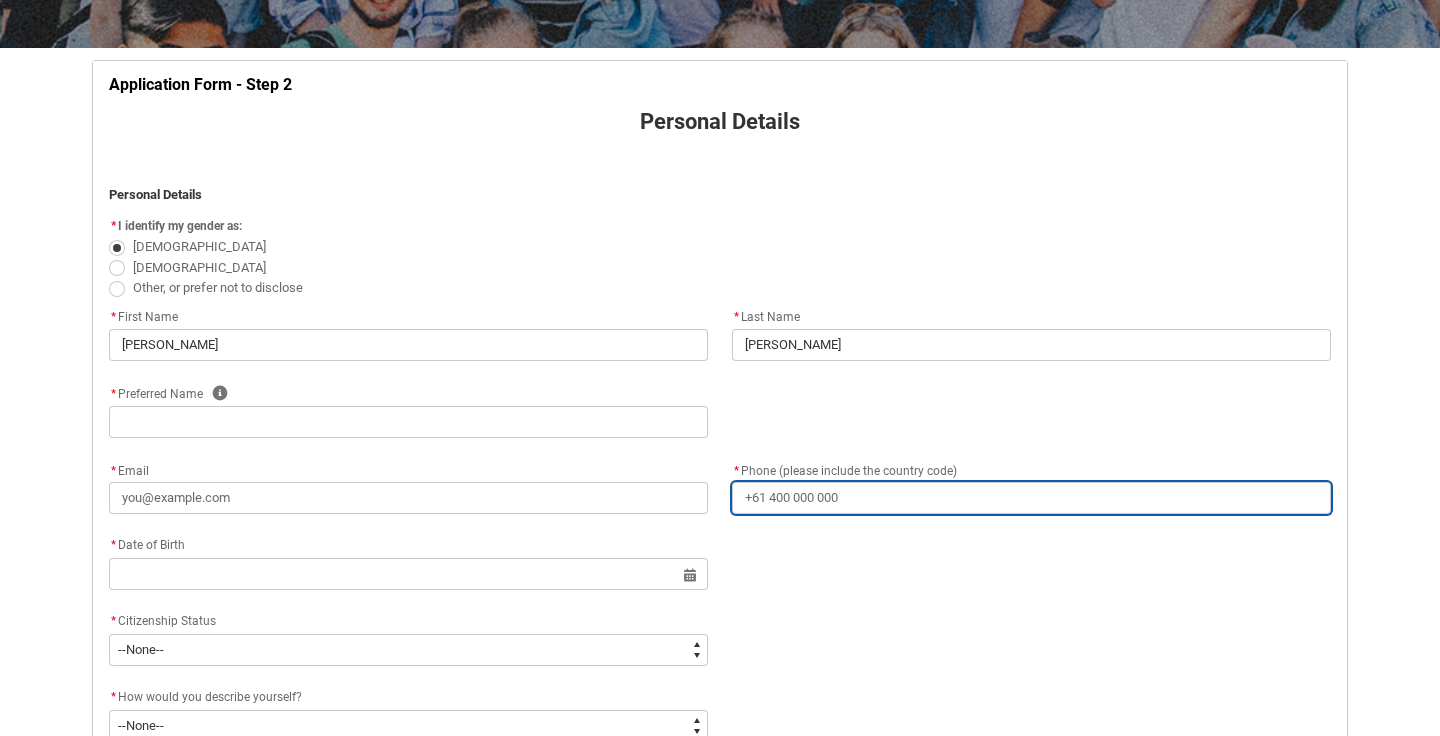 type on "[PHONE_NUMBER]" 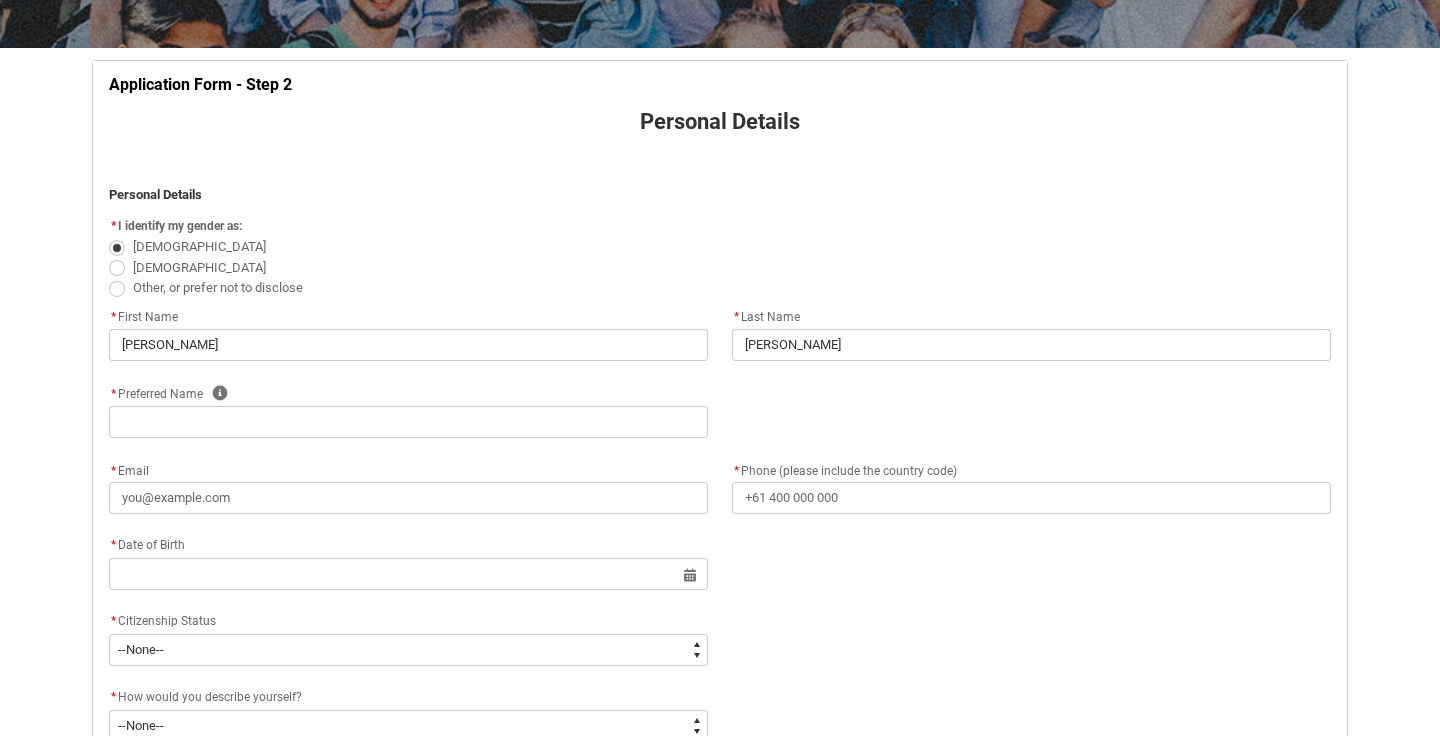 type on "[STREET_ADDRESS]" 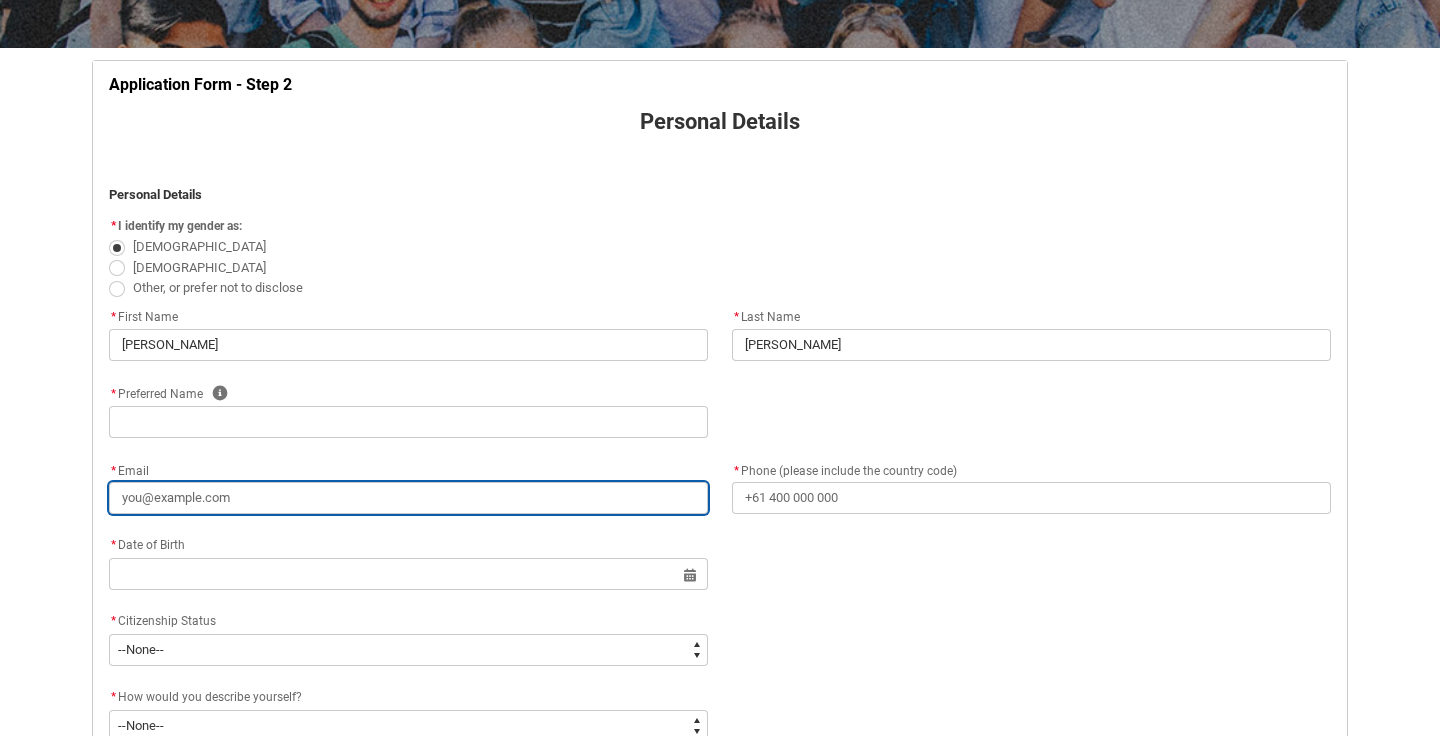 type on "[PERSON_NAME]" 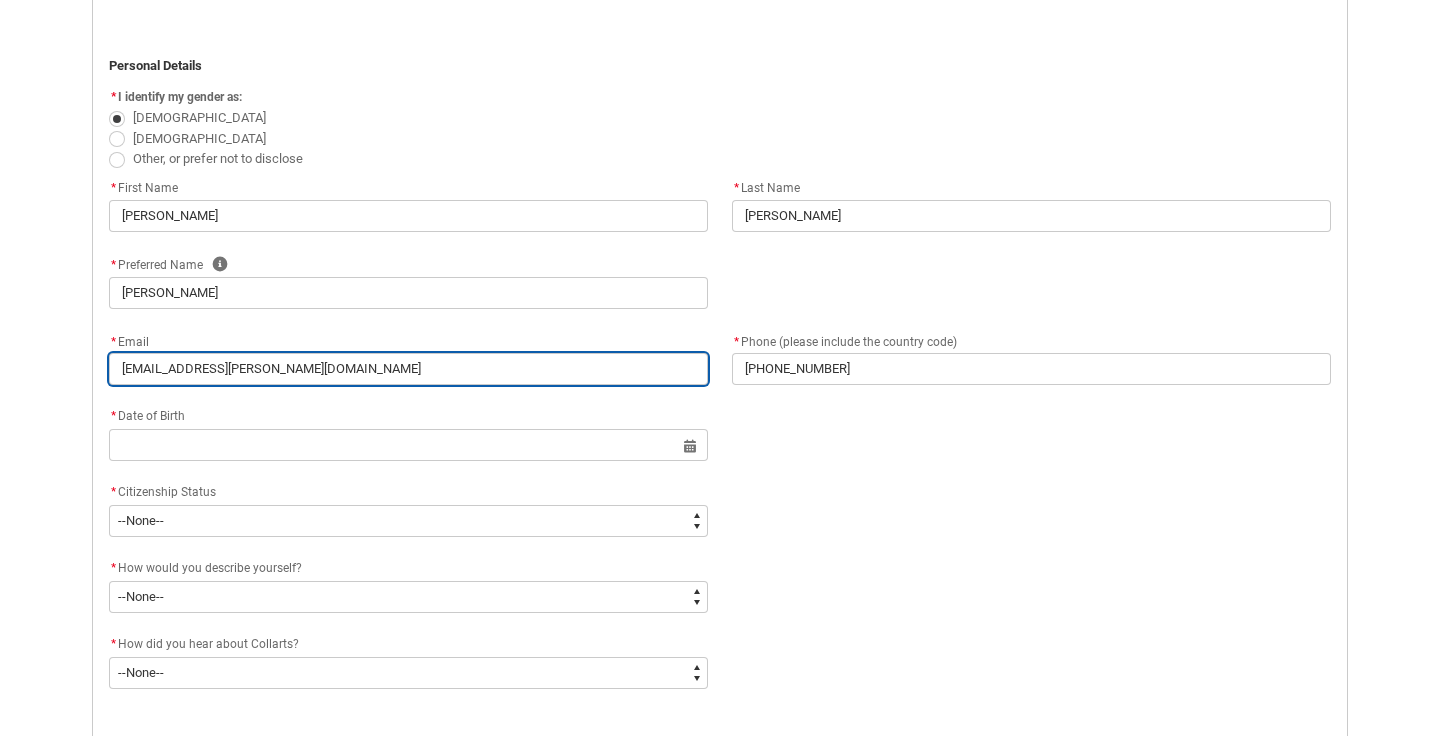 scroll, scrollTop: 478, scrollLeft: 0, axis: vertical 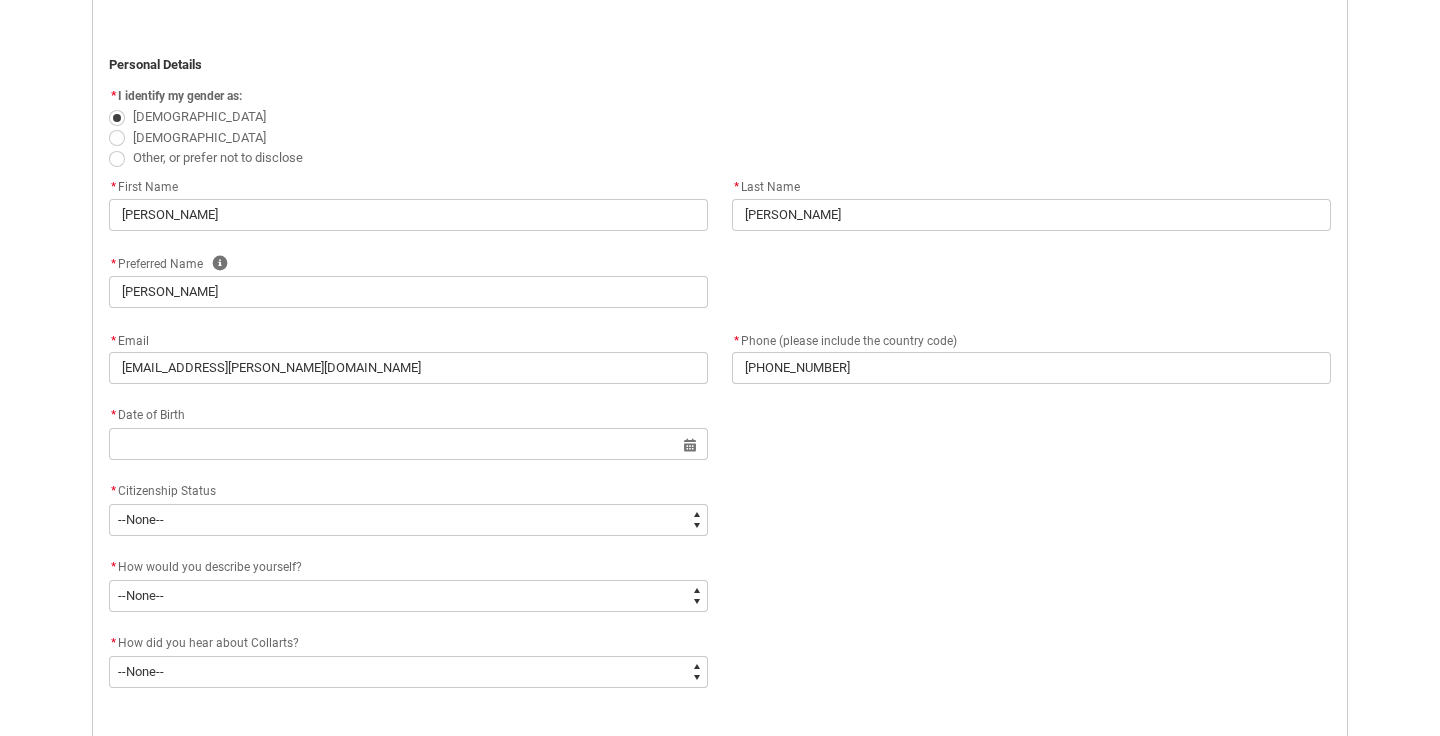 click on "* First Name [PERSON_NAME] * Last Name [PERSON_NAME]" 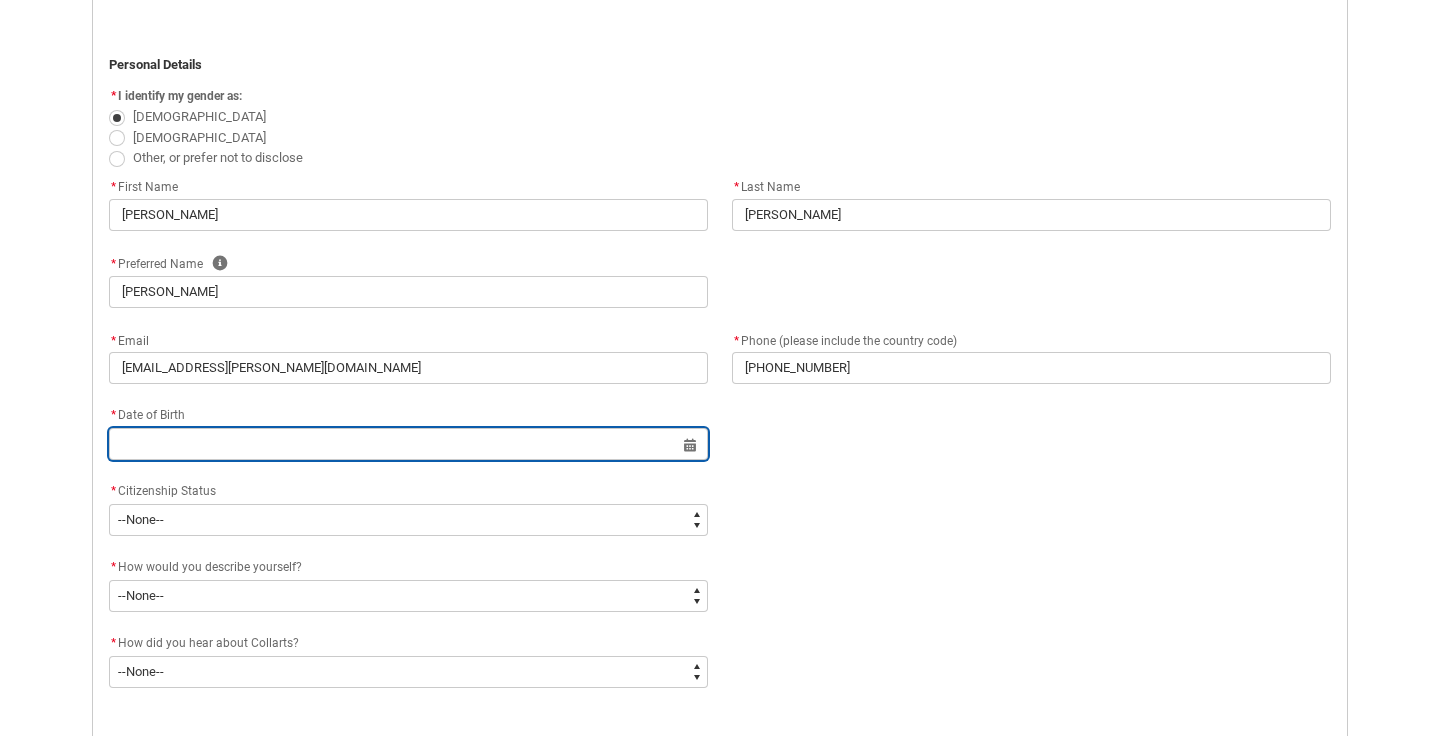 click at bounding box center [408, 444] 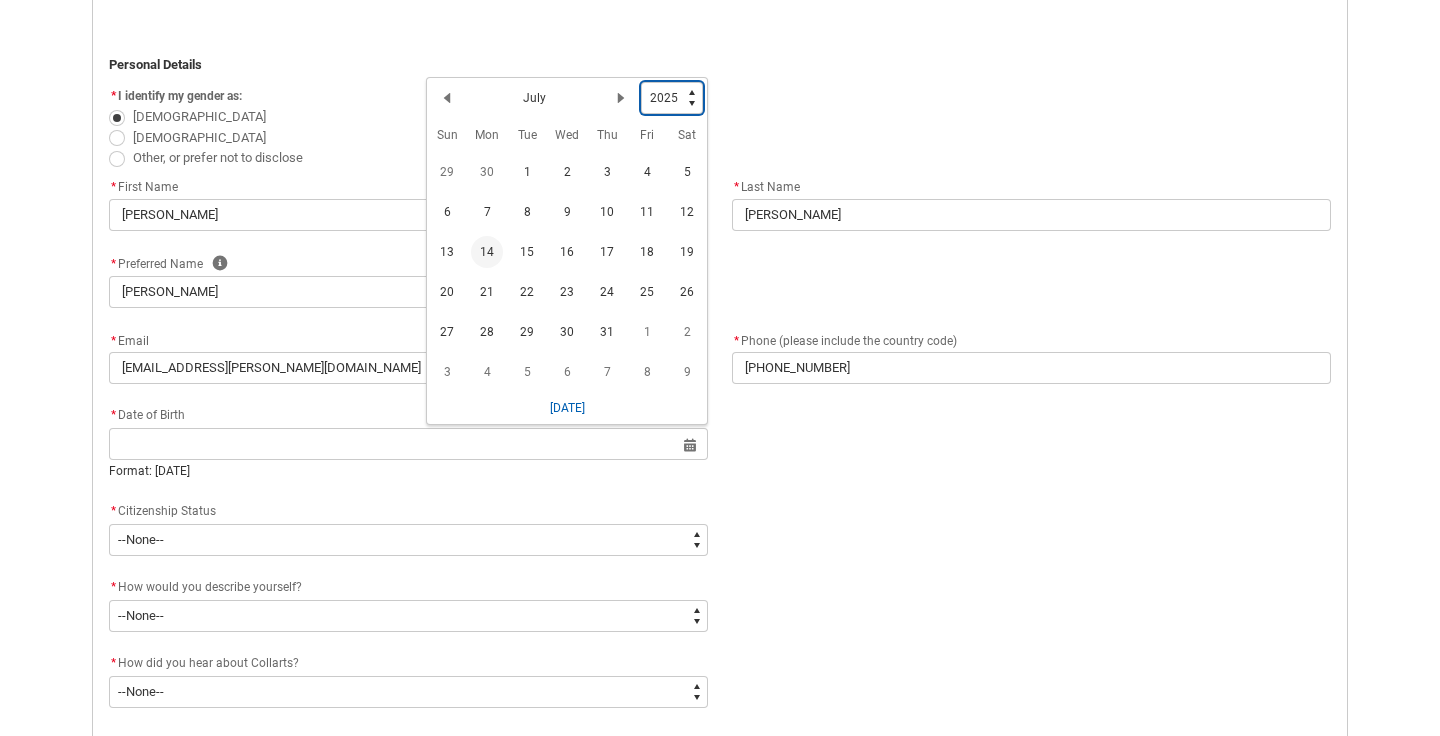 click on "1925 1926 1927 1928 1929 1930 1931 1932 1933 1934 1935 1936 1937 1938 1939 1940 1941 1942 1943 1944 1945 1946 1947 1948 1949 1950 1951 1952 1953 1954 1955 1956 1957 1958 1959 1960 1961 1962 1963 1964 1965 1966 1967 1968 1969 1970 1971 1972 1973 1974 1975 1976 1977 1978 1979 1980 1981 1982 1983 1984 1985 1986 1987 1988 1989 1990 1991 1992 1993 1994 1995 1996 1997 1998 1999 2000 2001 2002 2003 2004 2005 2006 2007 2008 2009 2010 2011 2012 2013 2014 2015 2016 2017 2018 2019 2020 2021 2022 2023 2024 2025 2026 2027 2028 2029 2030 2031 2032 2033 2034 2035 2036 2037 2038 2039 2040 2041 2042 2043 2044 2045 2046 2047 2048 2049 2050 2051 2052 2053 2054 2055 2056 2057 2058 2059 2060 2061 2062 2063 2064 2065 2066 2067 2068 2069 2070 2071 2072 2073 2074 2075 2076 2077 2078 2079 2080 2081 2082 2083 2084 2085 2086 2087 2088 2089 2090 2091 2092 2093 2094 2095 2096 2097 2098 2099 2100 2101 2102 2103 2104 2105 2106 2107 2108 2109 2110 2111 2112 2113 2114 2115 2116 2117 2118 2119 2120 2121 2122 2123 2124 2125" at bounding box center [672, 98] 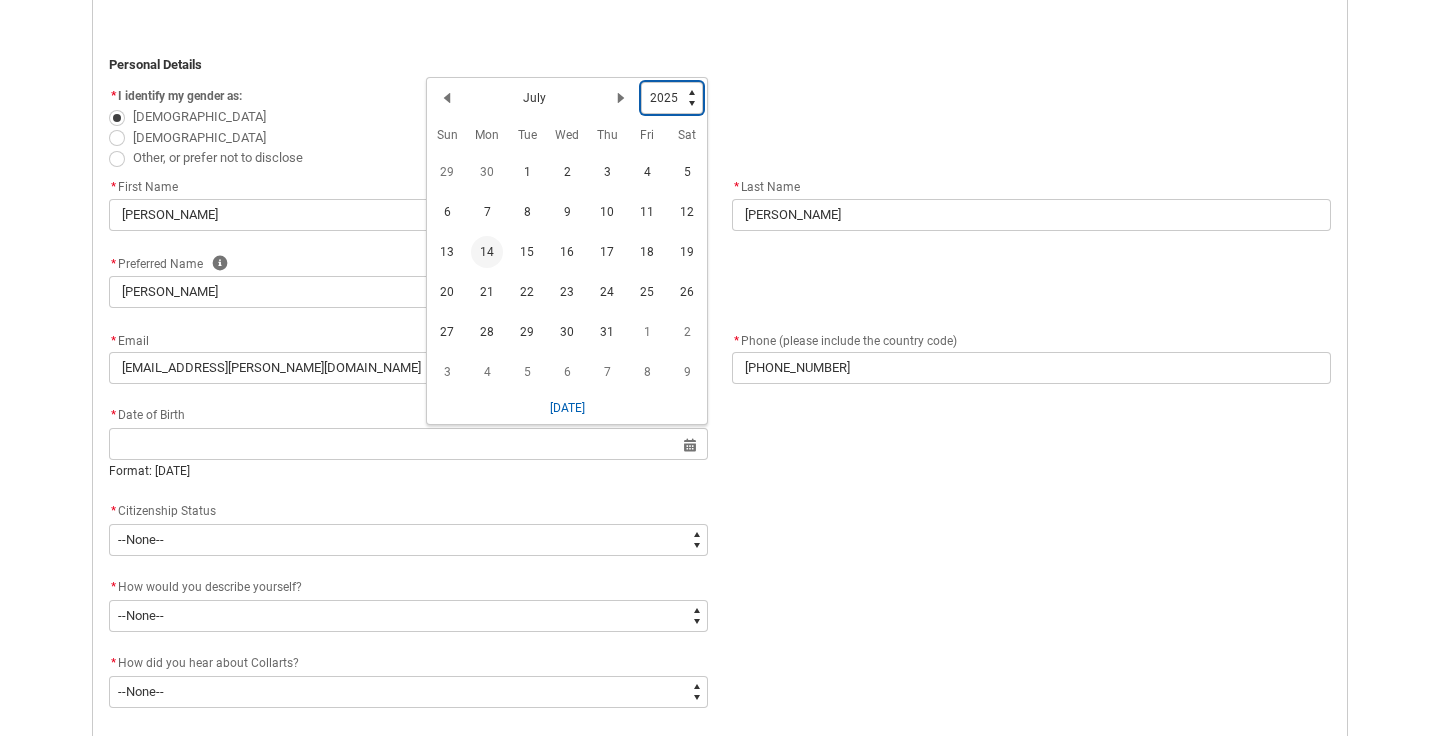 type on "2005" 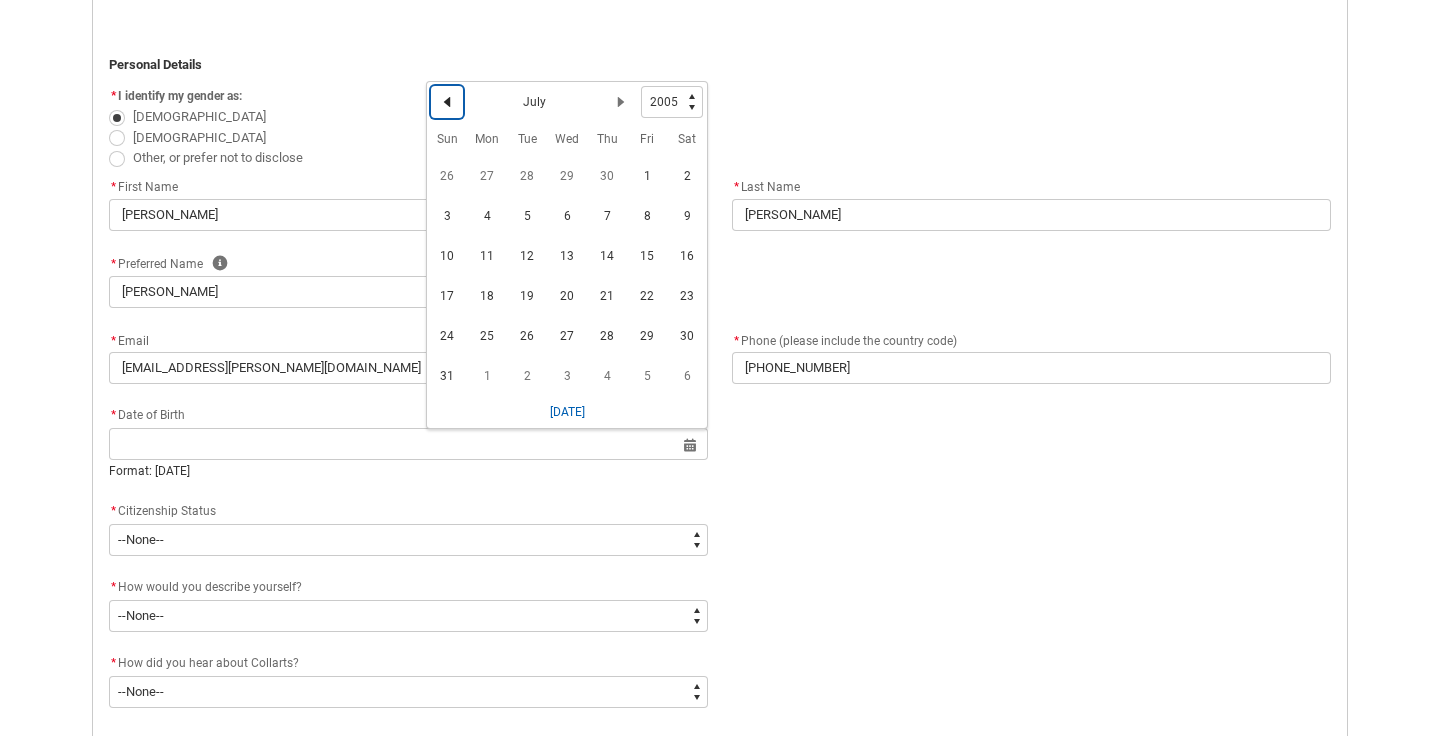 click 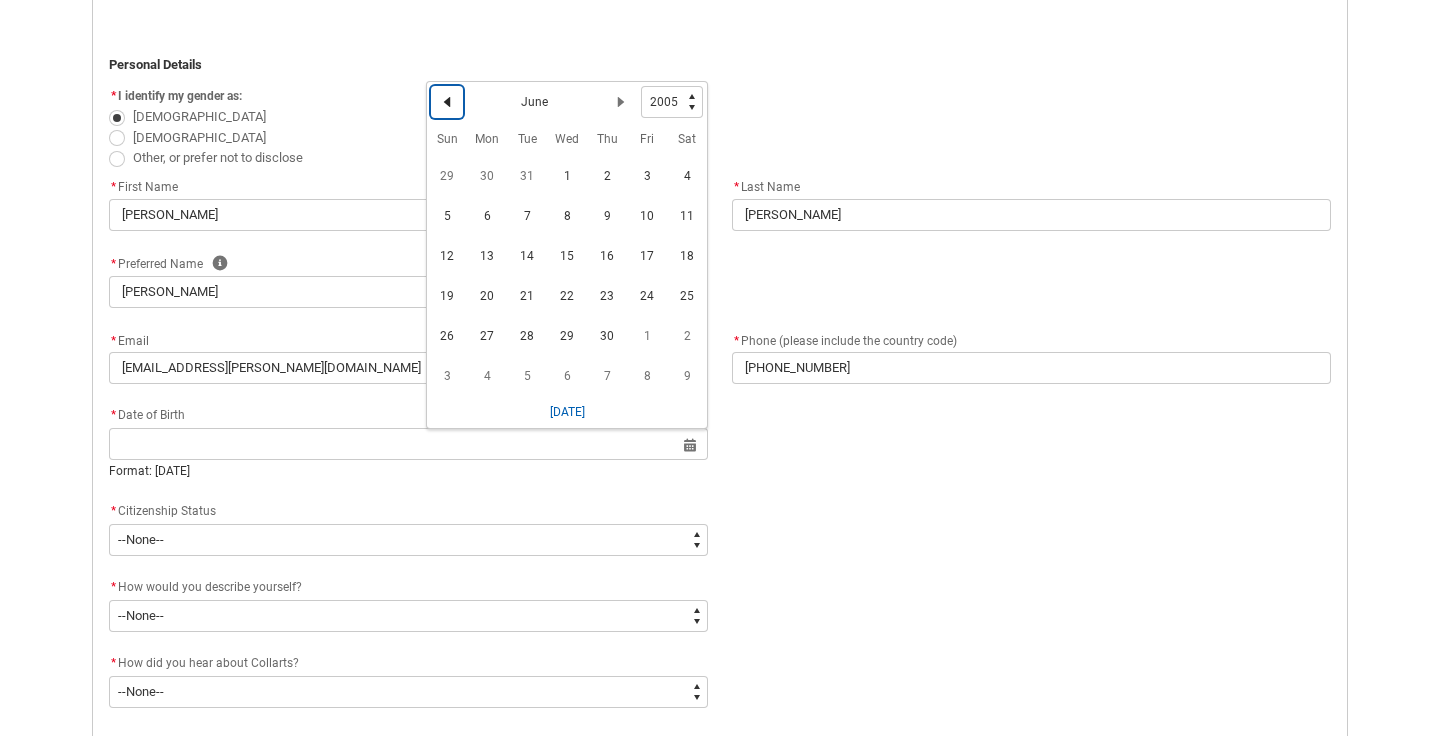 click 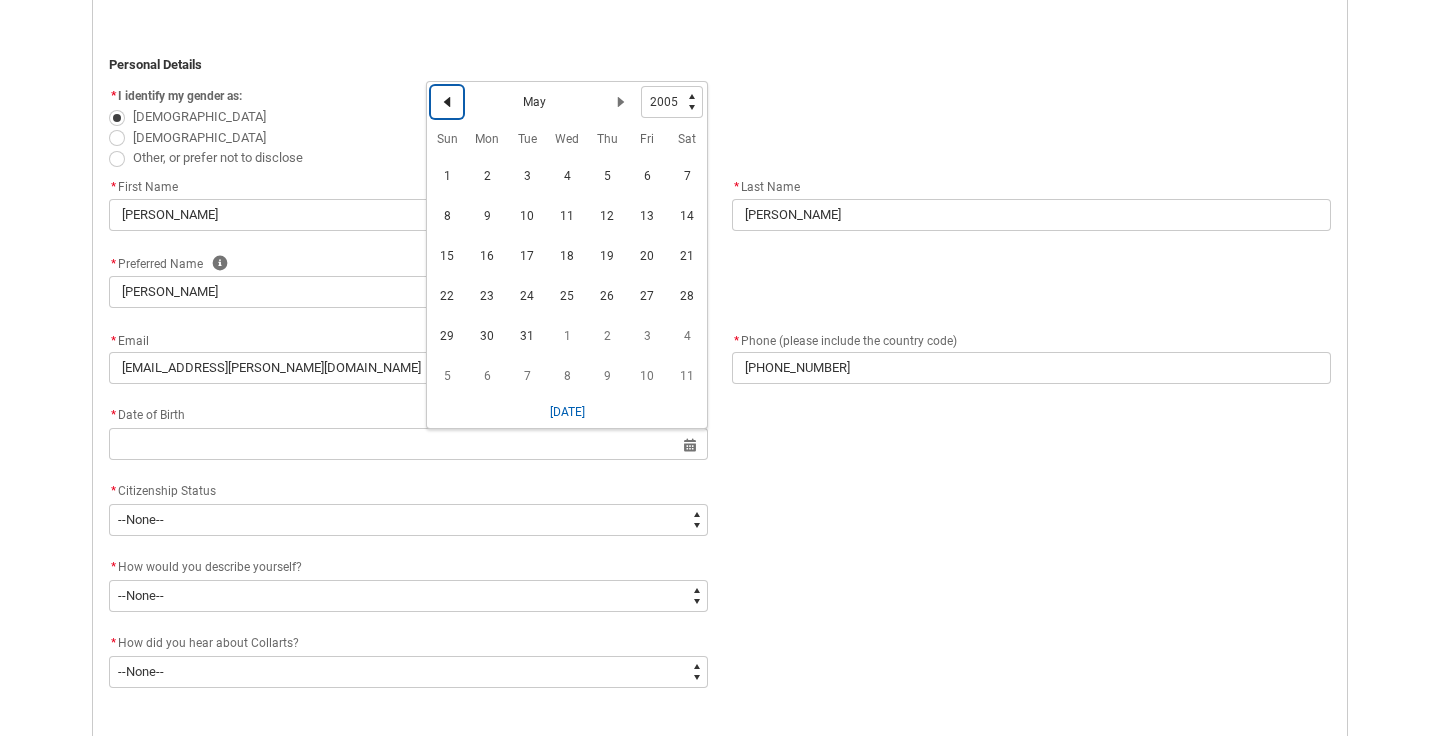 click 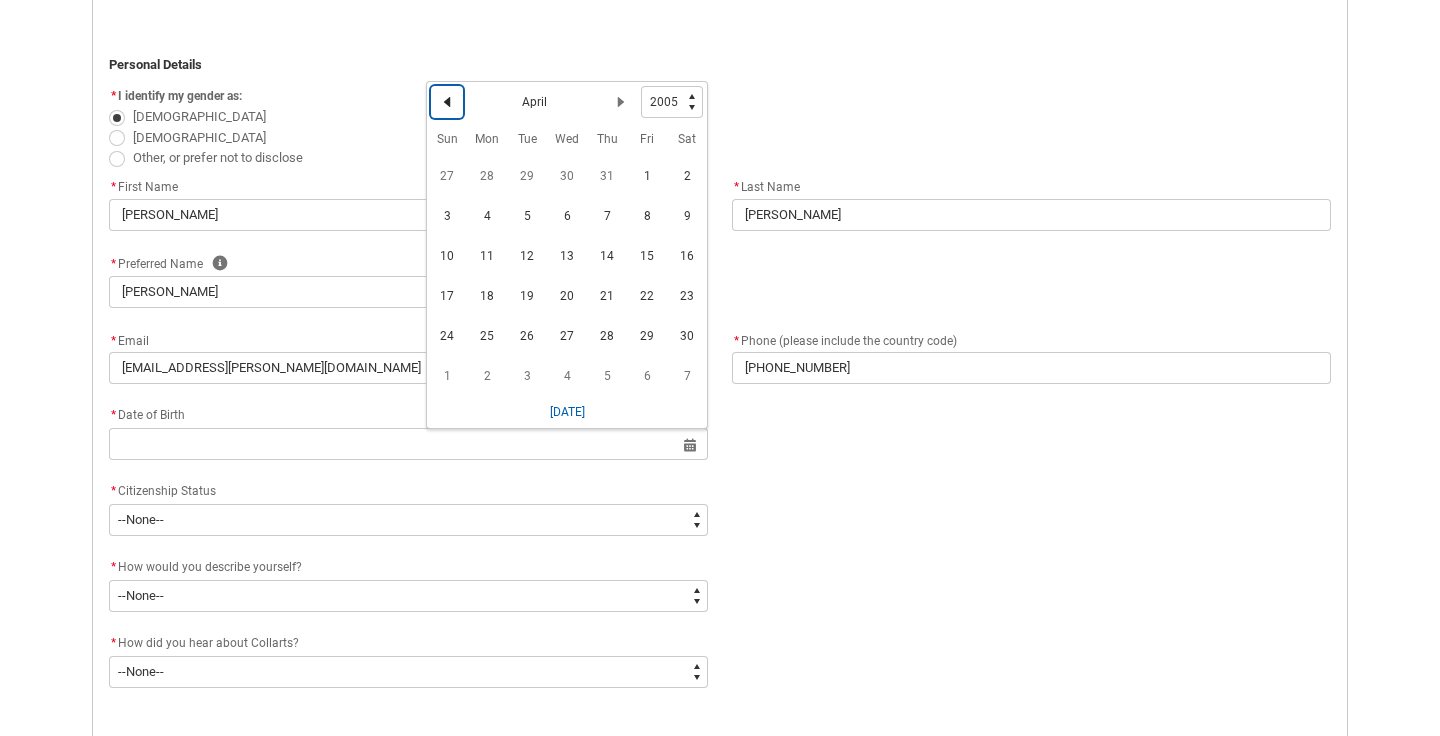 click 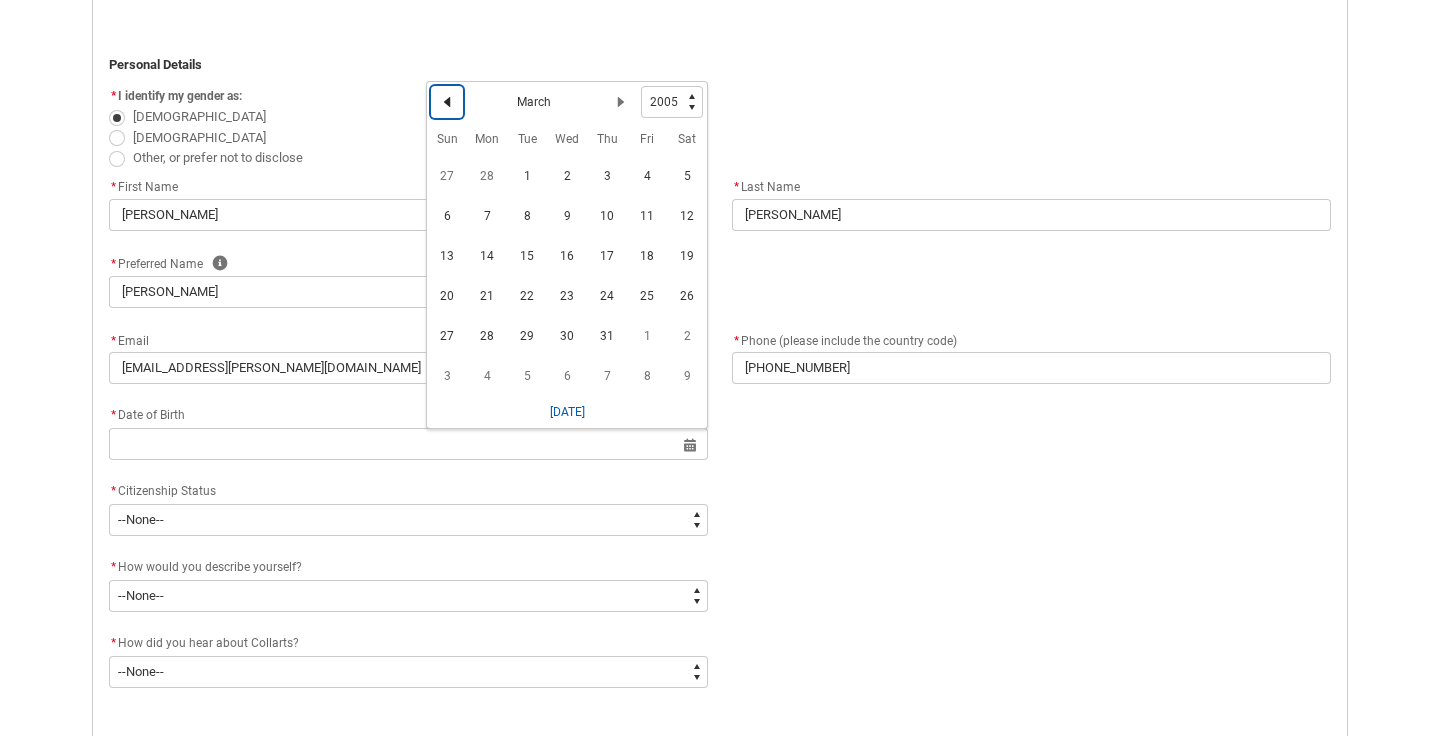 click 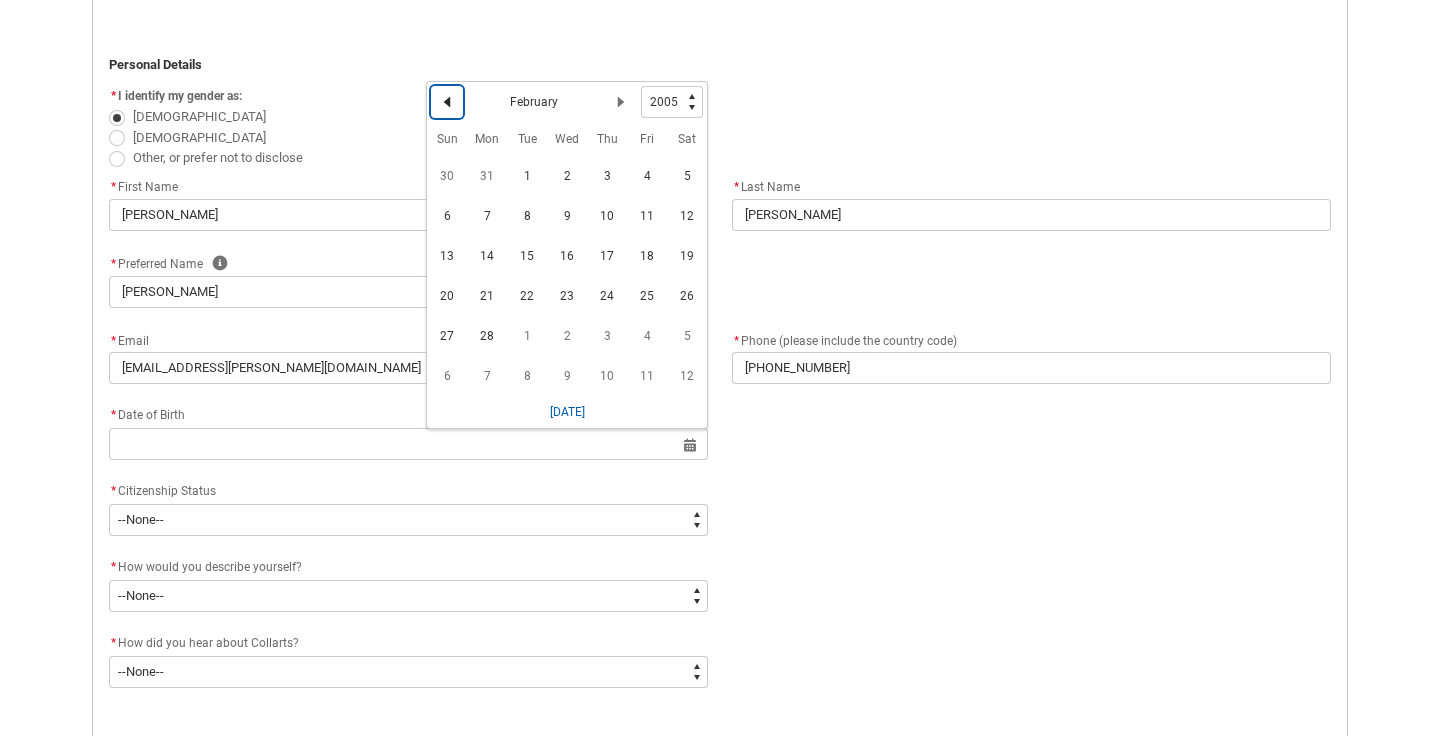 click 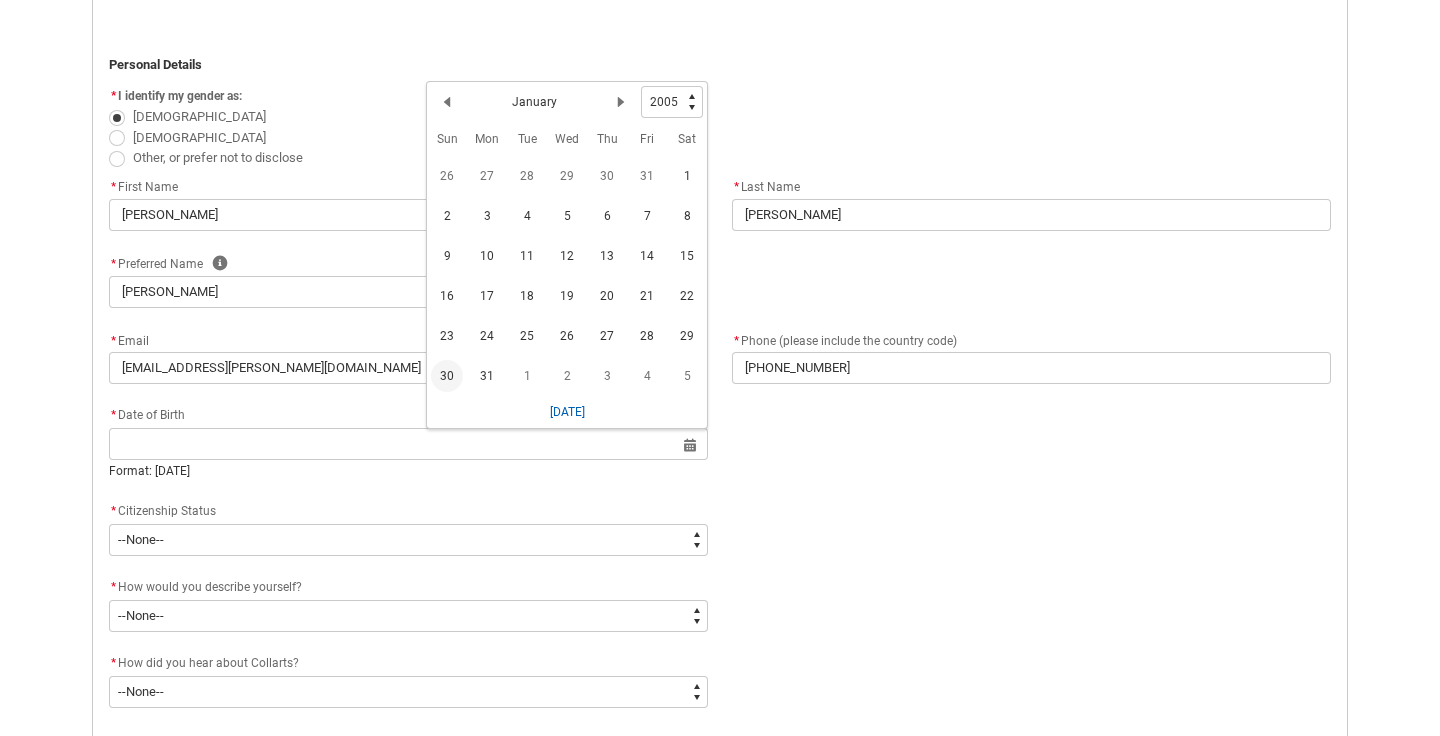 click on "30" 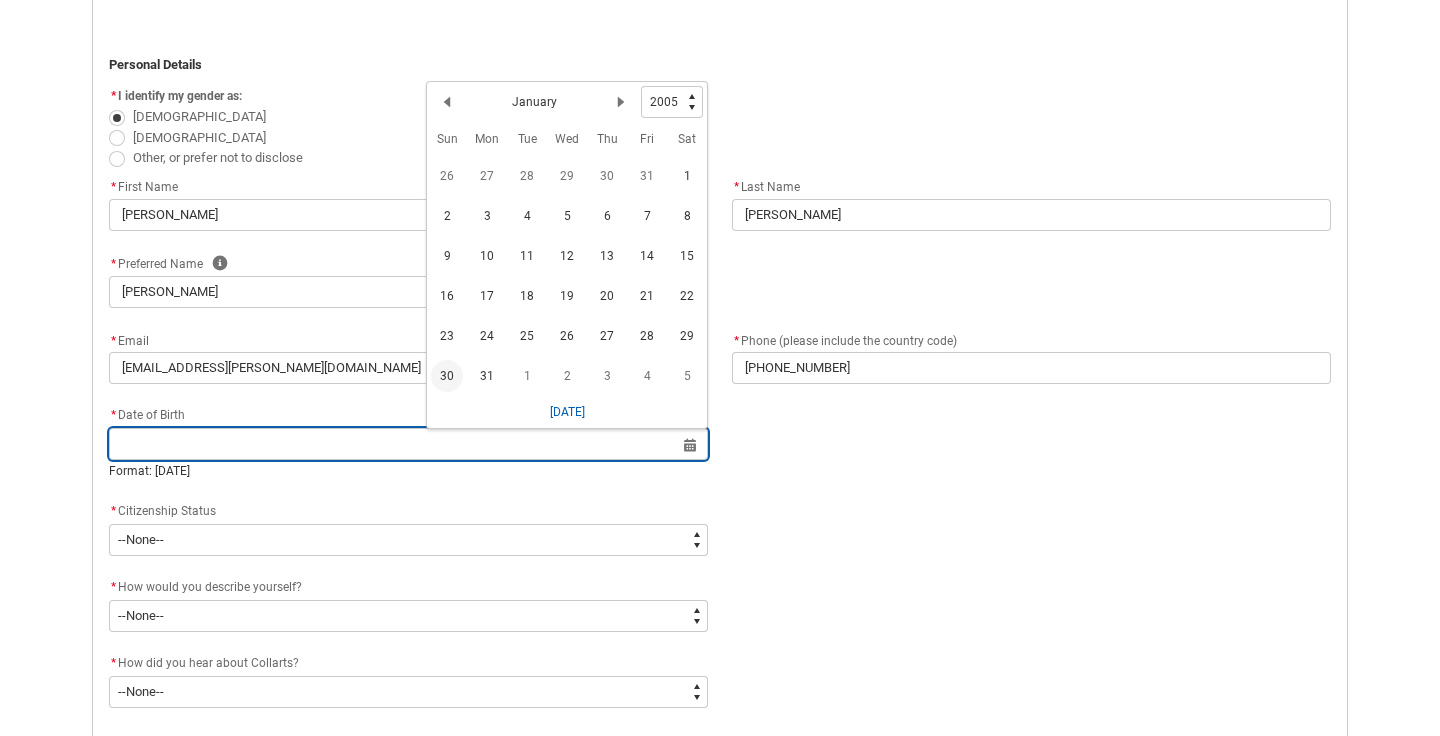 type on "[DATE]" 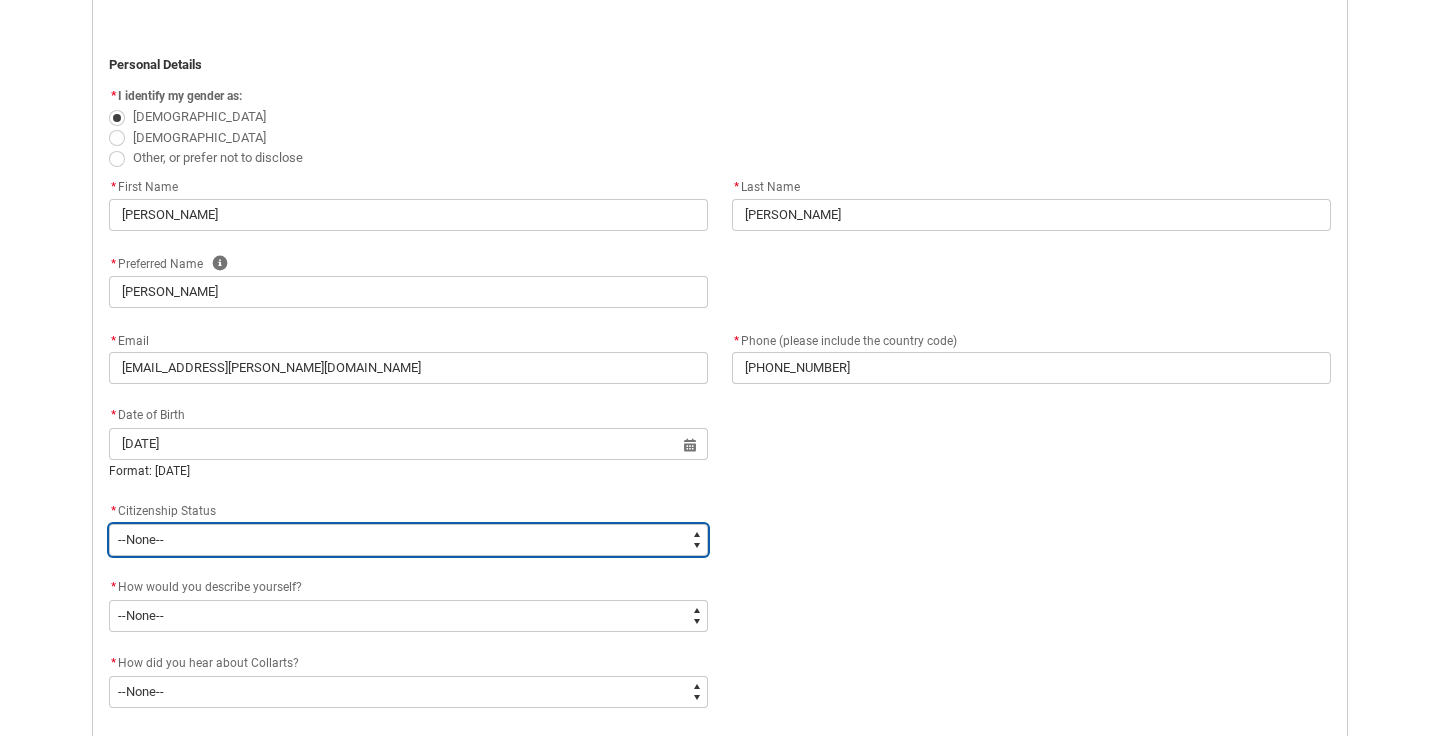 click on "--None-- [DEMOGRAPHIC_DATA] Humanitarian Visa [DEMOGRAPHIC_DATA] citizen Other [DEMOGRAPHIC_DATA] Visa Student Visa" at bounding box center [408, 540] 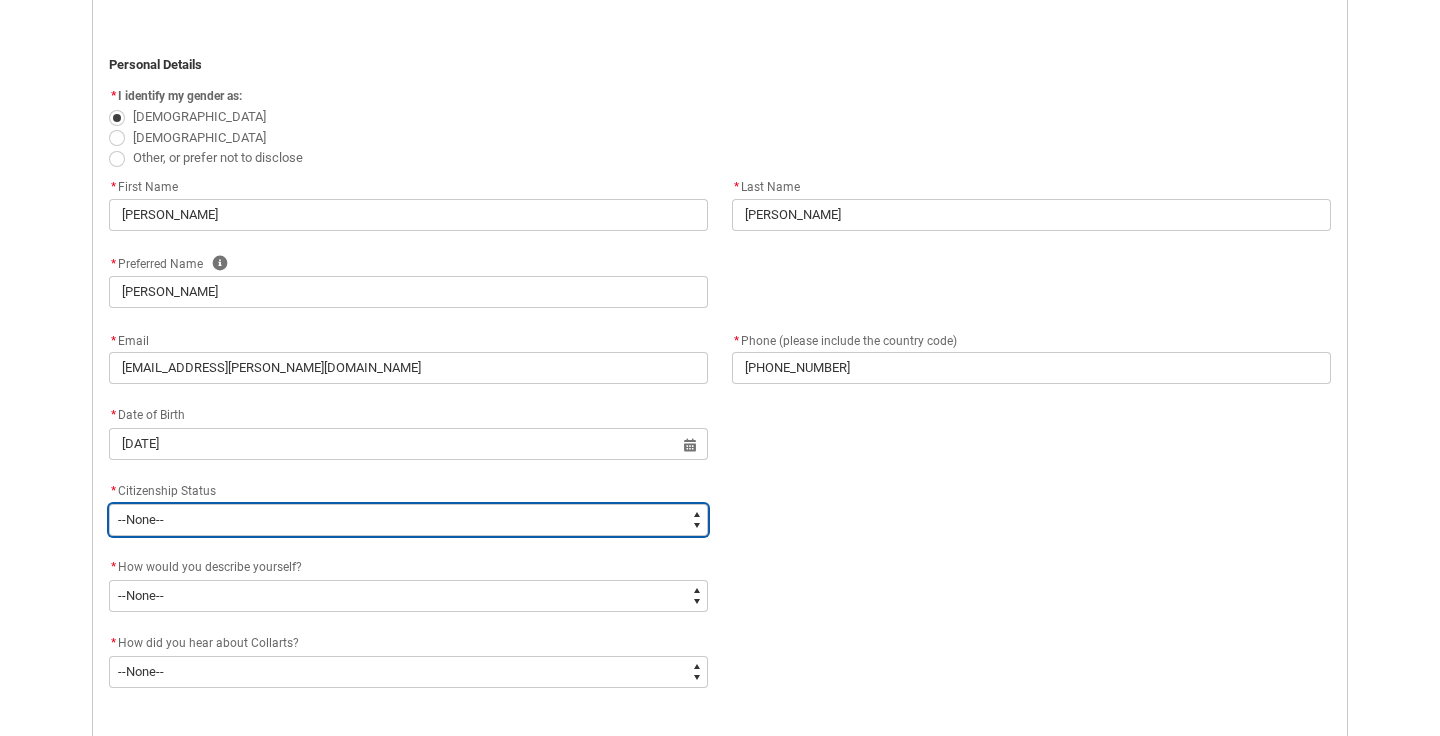 type on "Citizenship.1" 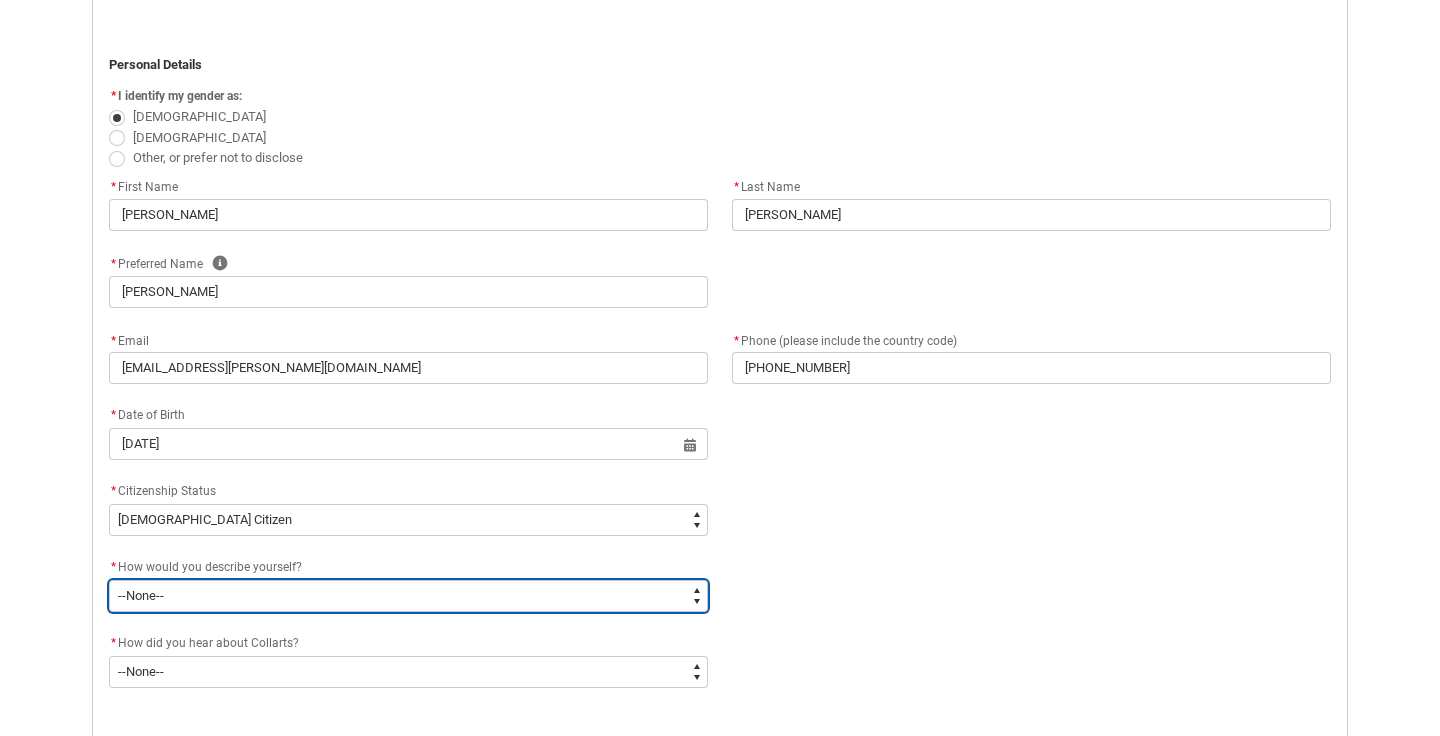click on "--None-- I'm currently in Year 12 and planning what I'll do after school I've completed Year 12 I took some time off after high school and want to return to study I'm looking to transfer from another college/university I'm looking for a career change I'm already in the industry/have a qualification and am looking to extend my skills" at bounding box center [408, 596] 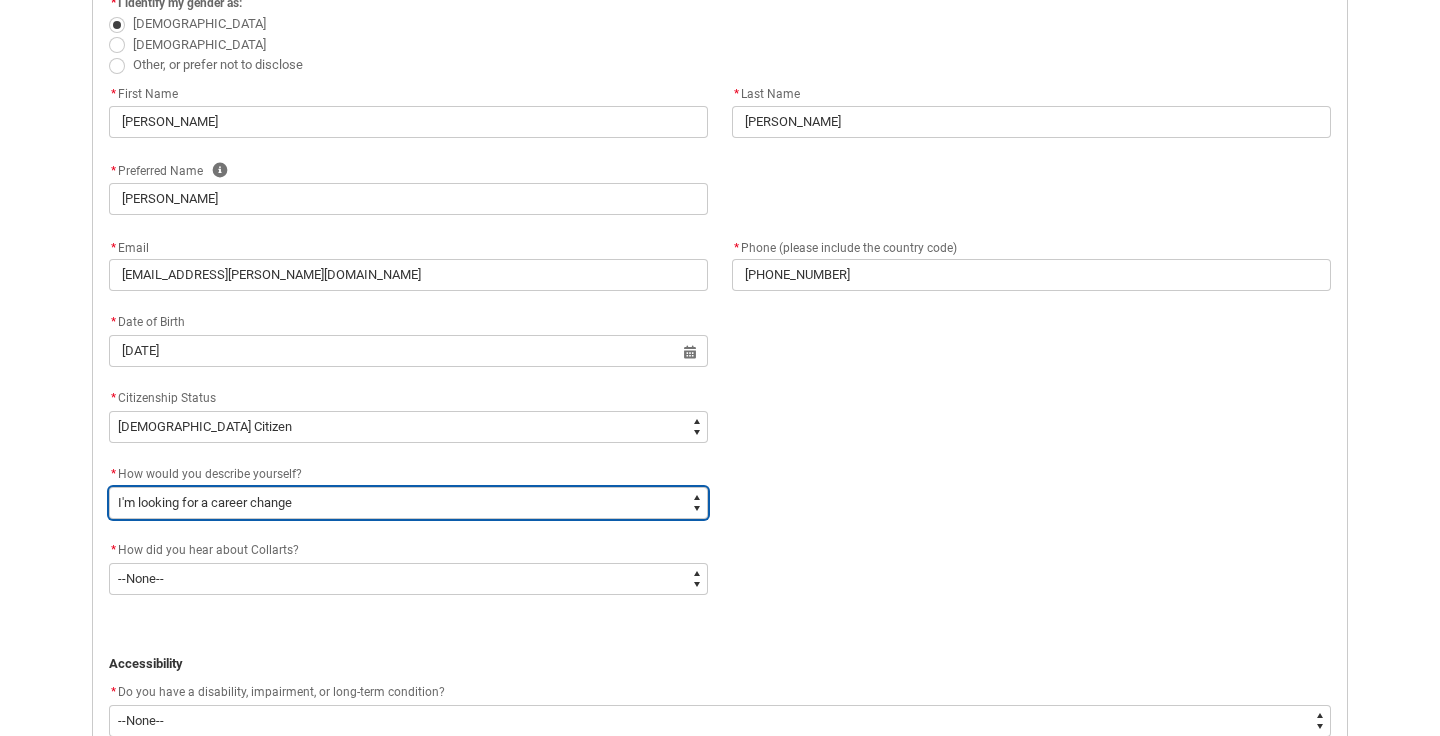 scroll, scrollTop: 611, scrollLeft: 0, axis: vertical 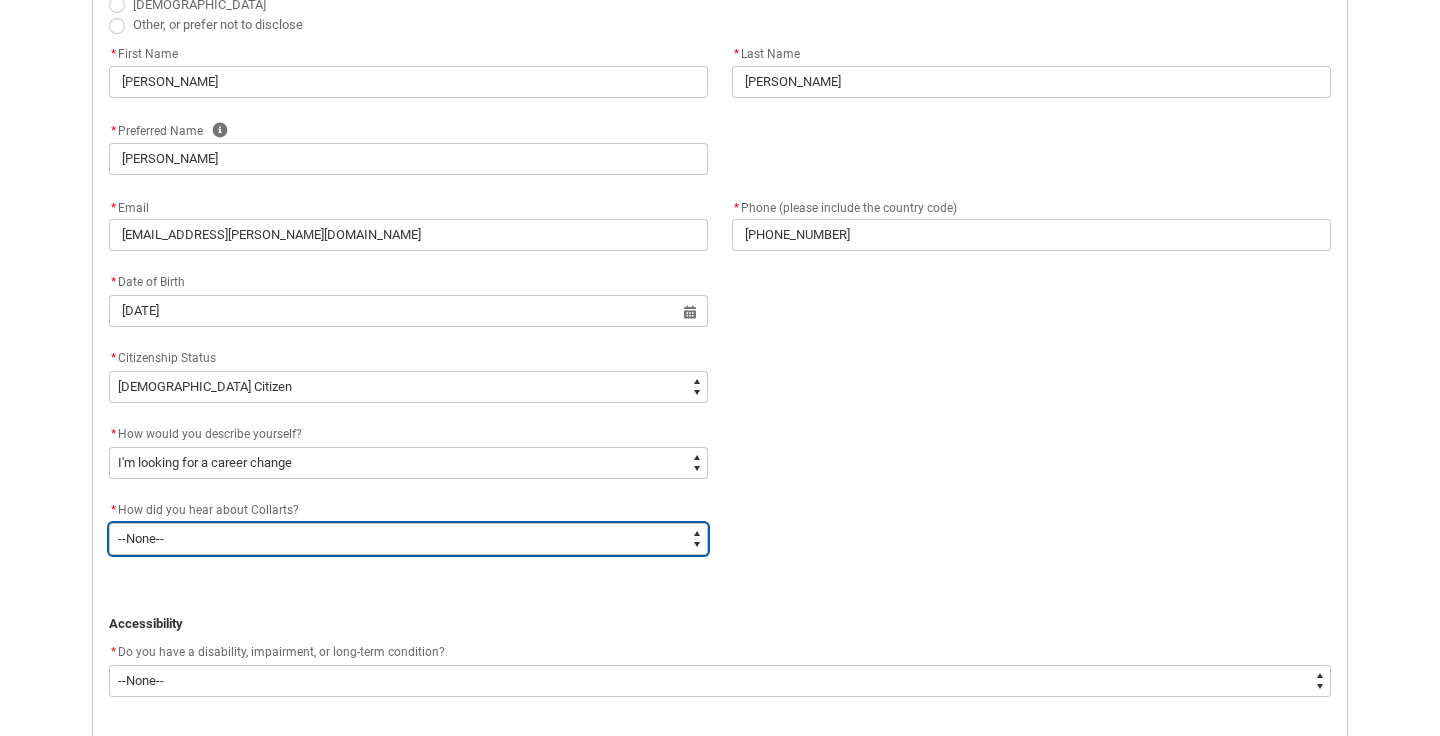 click on "--None-- Advertising - Facebook Advertising - Google Advertising - Instagram Advertising - YouTube Advertising - Other Career Advisor Career Expo Collarts Newsletter/Email Collarts Website Festivals/Events Freeza/Amplified In the Media Online Search (Google) Radio Signage Socials (Facebook, Instagram, TikTok, LinkedIn etc) Spotify VET course at school VTAC Word of mouth Workshops at Collarts Workshops at school Other" at bounding box center [408, 539] 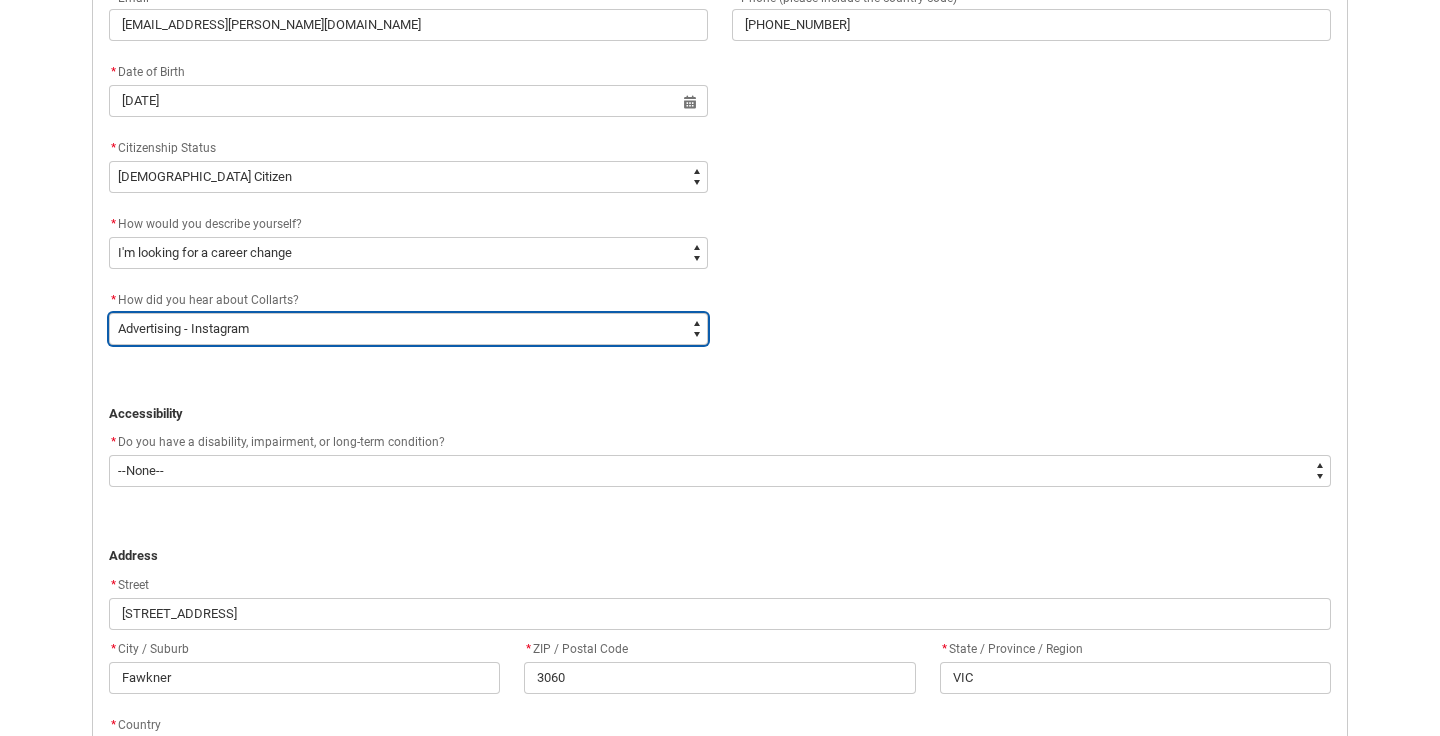 scroll, scrollTop: 829, scrollLeft: 0, axis: vertical 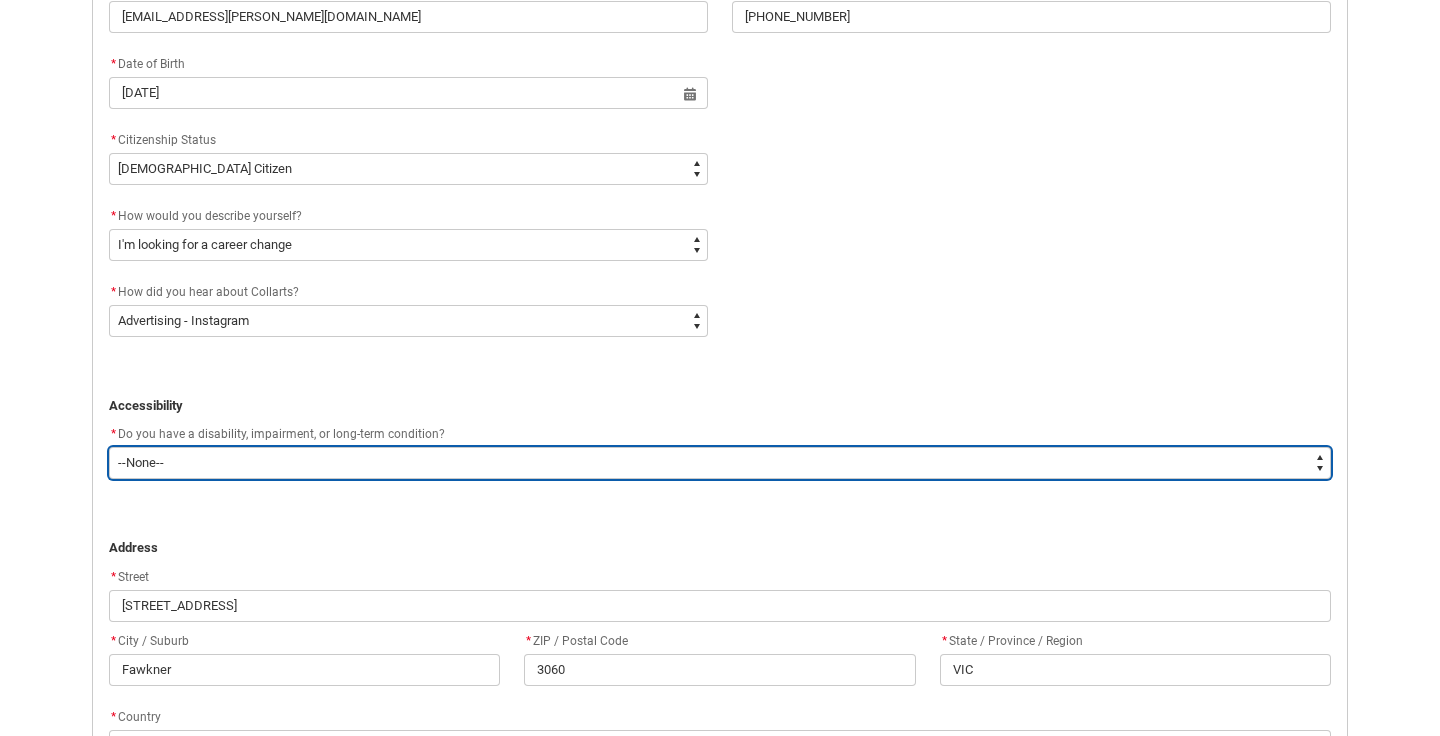 click on "--None-- Yes No" at bounding box center (720, 463) 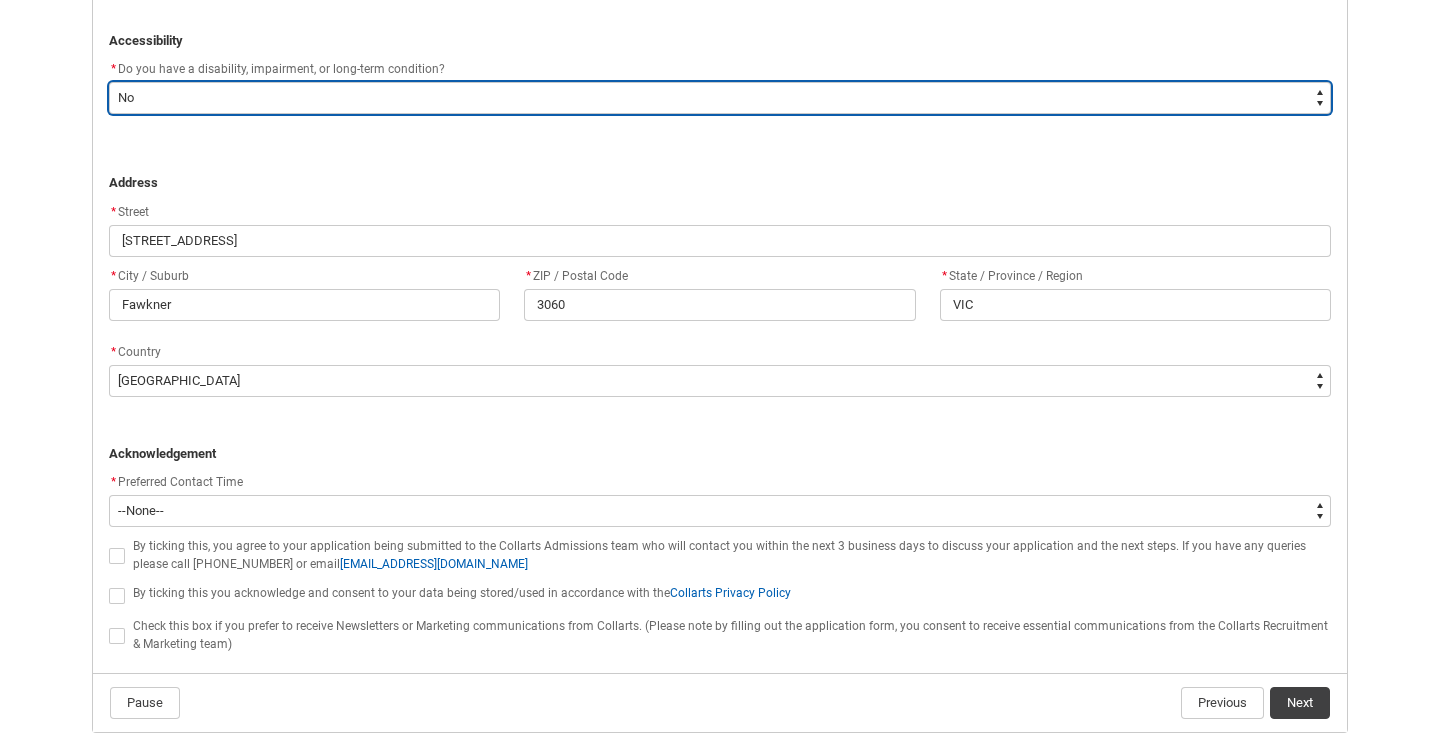 scroll, scrollTop: 1248, scrollLeft: 0, axis: vertical 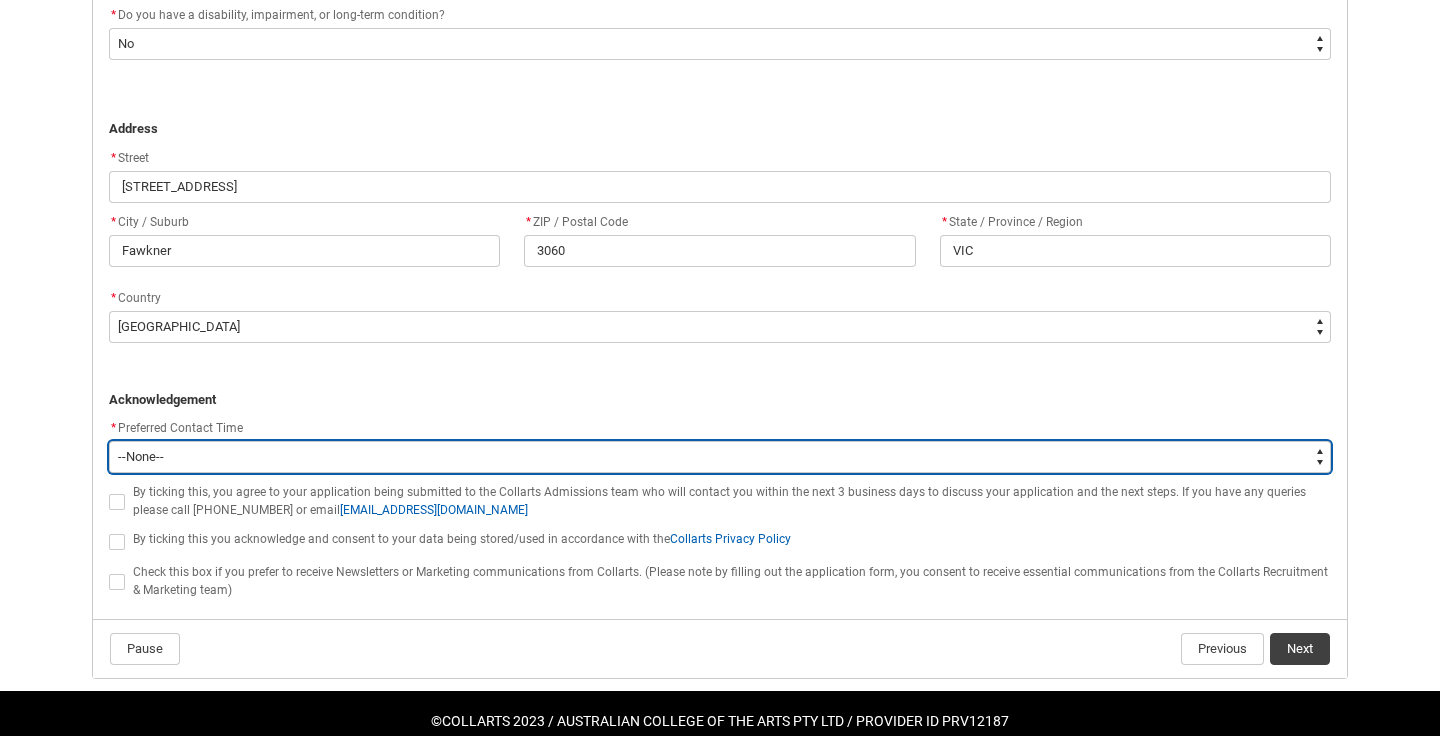 click on "--None-- Morning (9:00AM-12:00PM) Afternoon (12:00PM-5:00PM)" at bounding box center (720, 457) 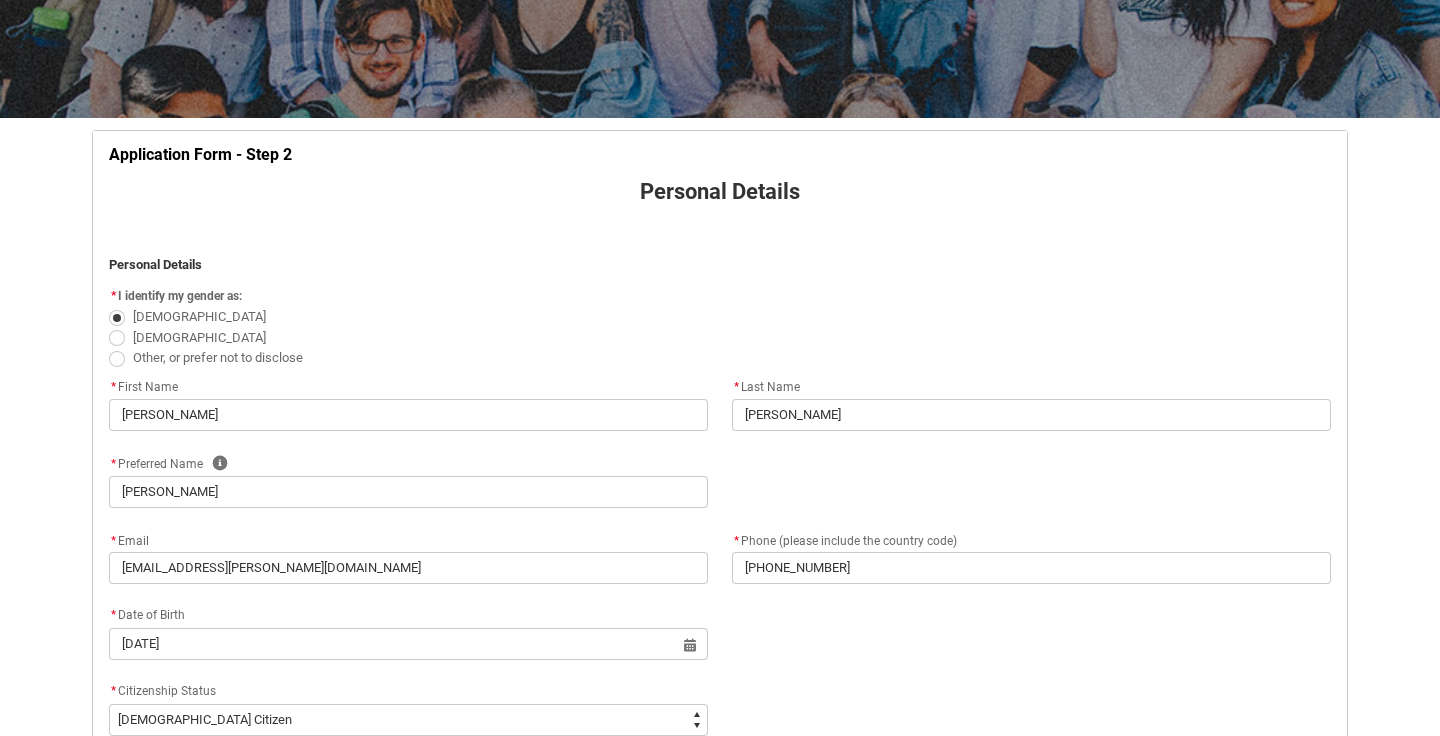 scroll, scrollTop: 0, scrollLeft: 0, axis: both 